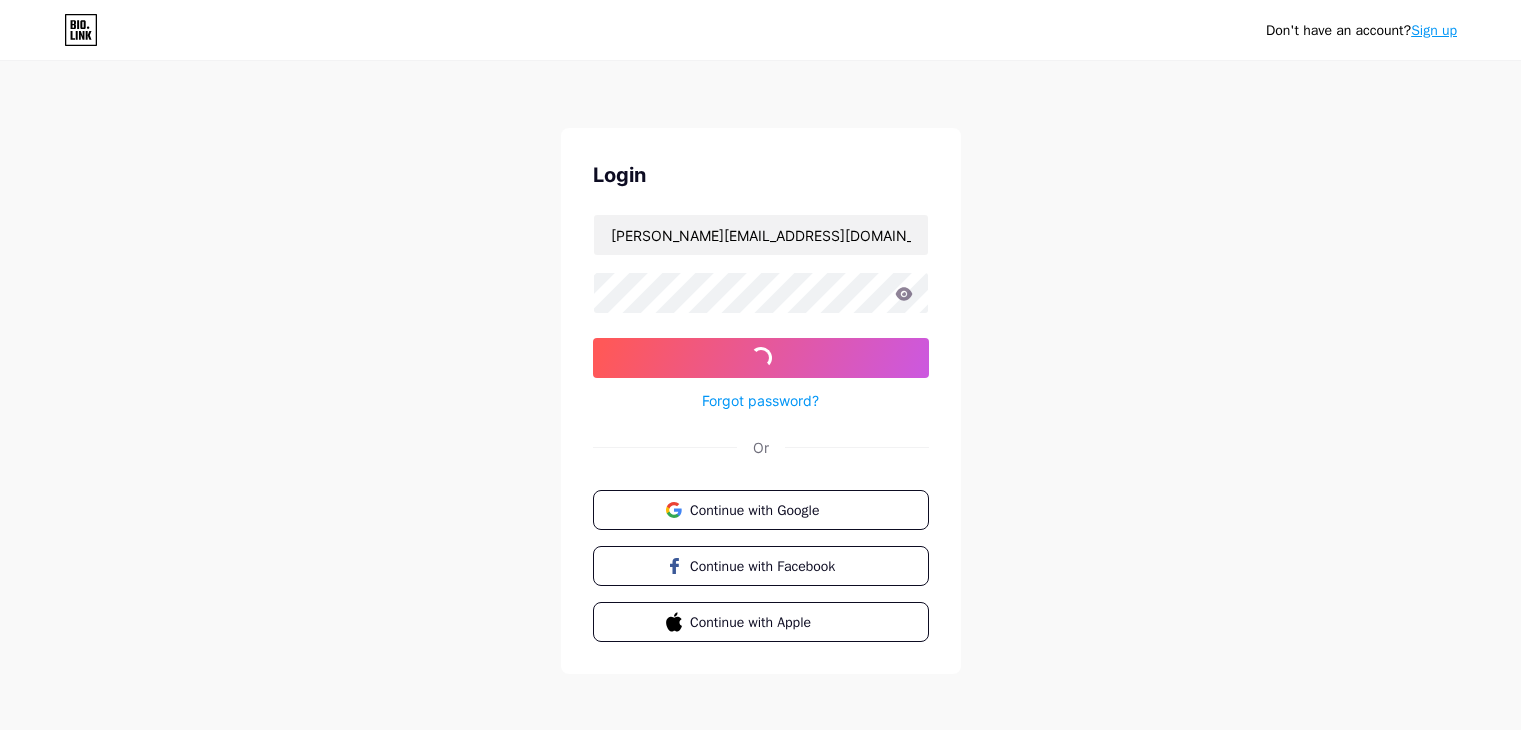 scroll, scrollTop: 0, scrollLeft: 0, axis: both 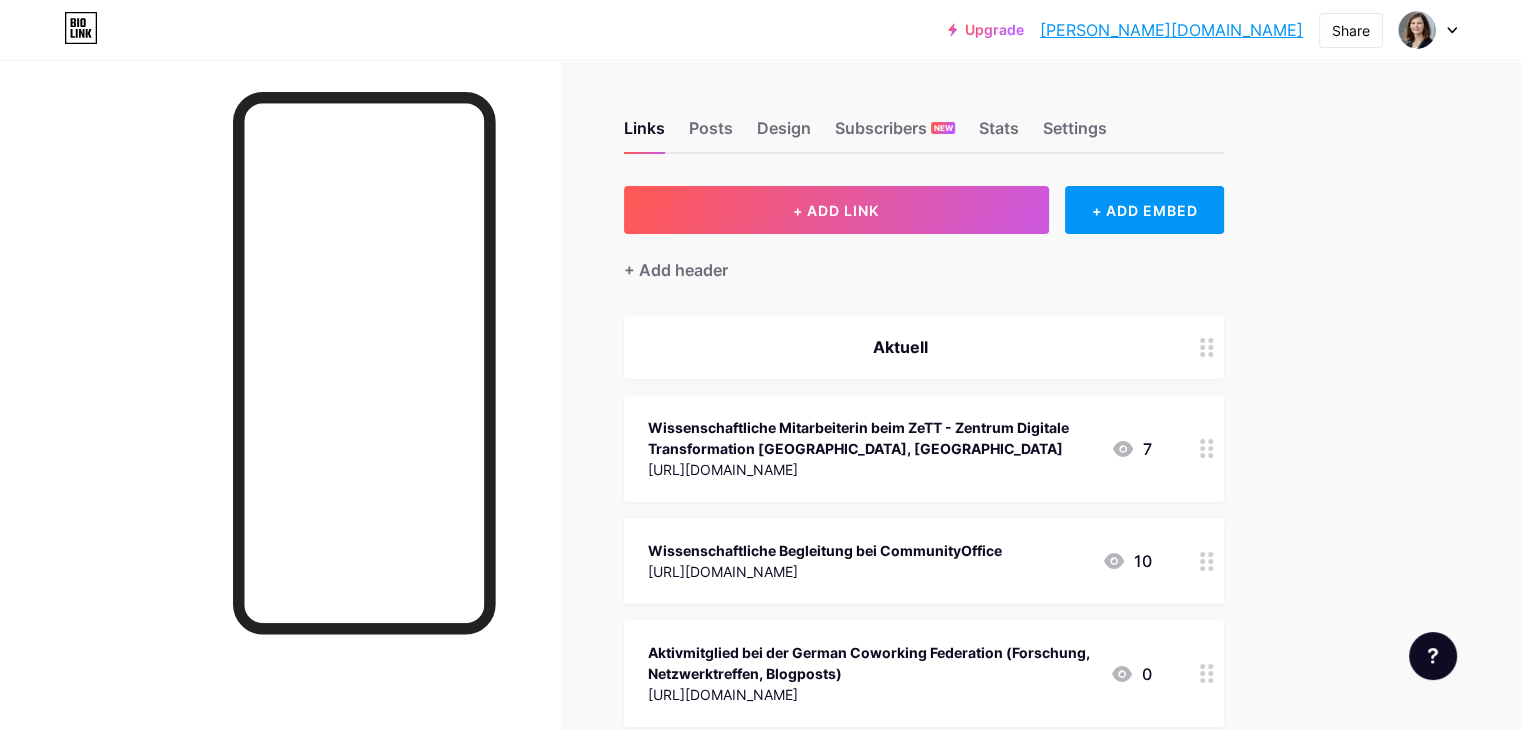 click 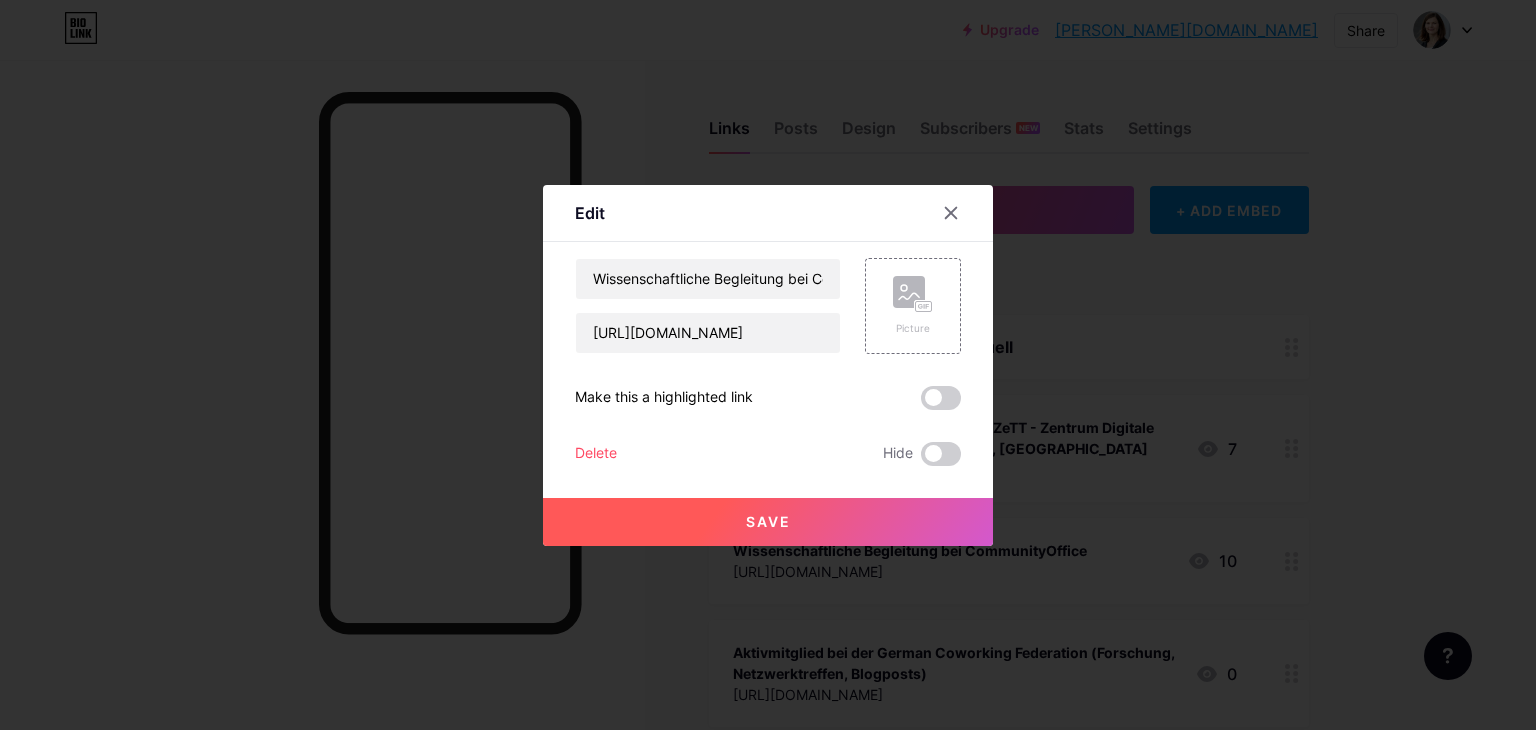 click at bounding box center (941, 454) 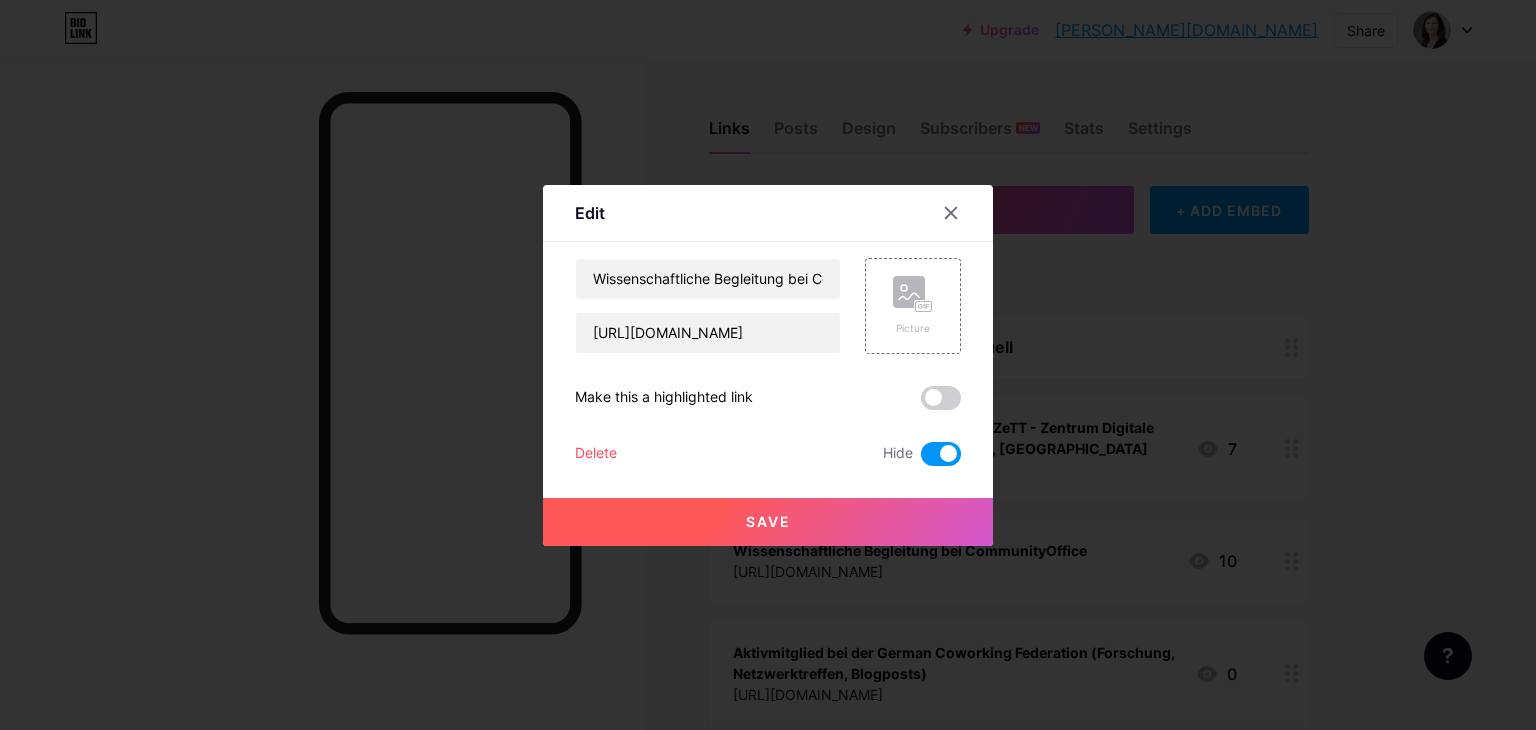 click on "Save" at bounding box center [768, 522] 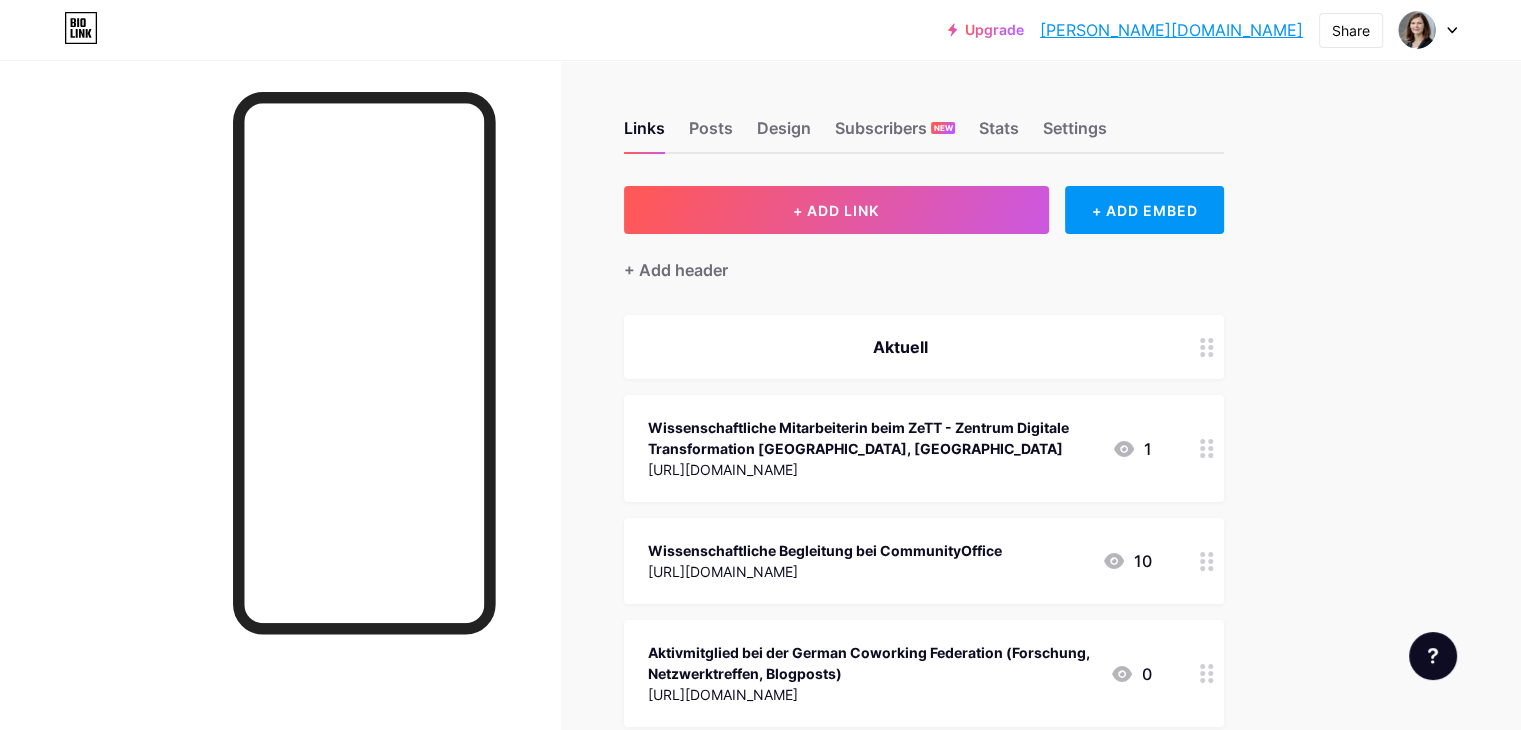 click 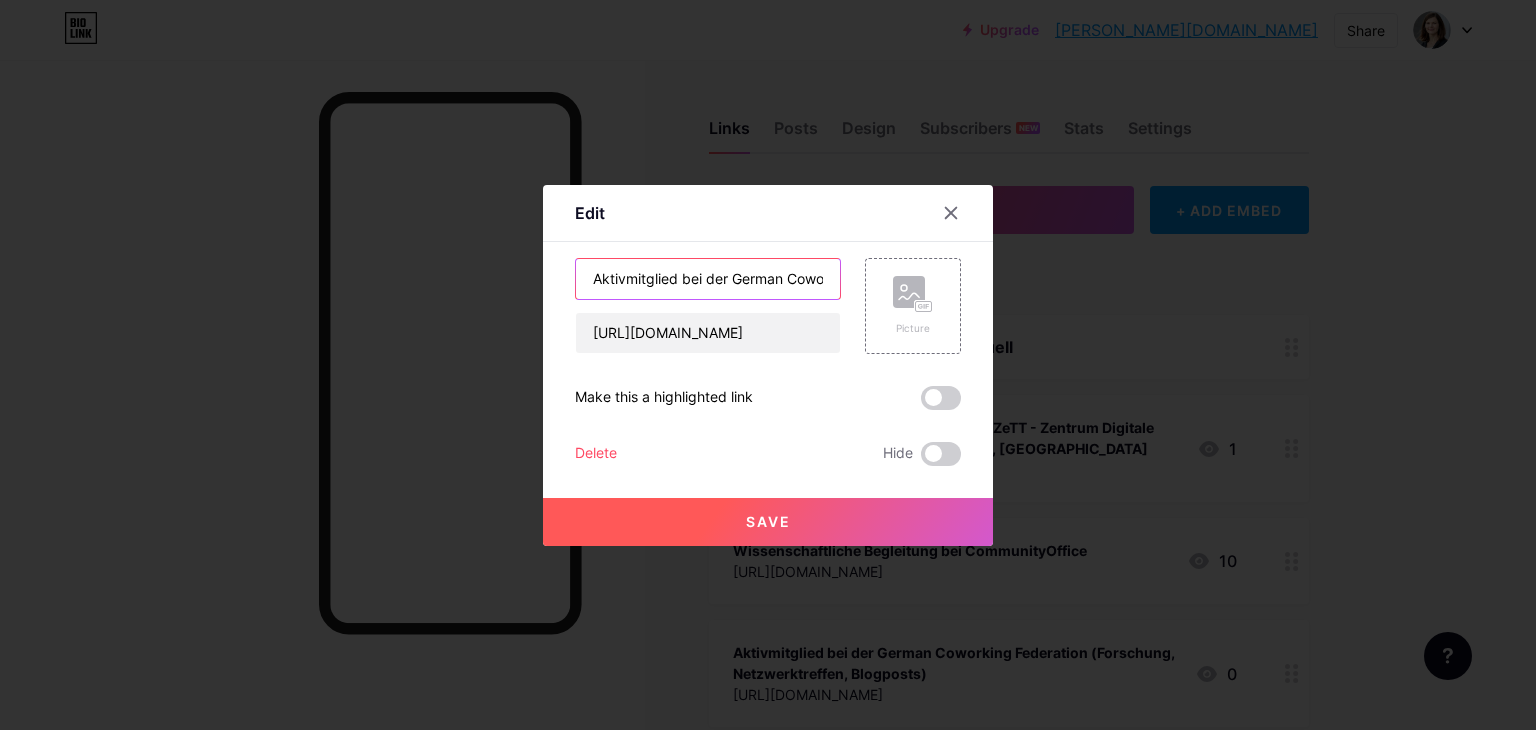 click on "Aktivmitglied bei der German Coworking Federation (Forschung, Netzwerktreffen, Blogposts)" at bounding box center [708, 279] 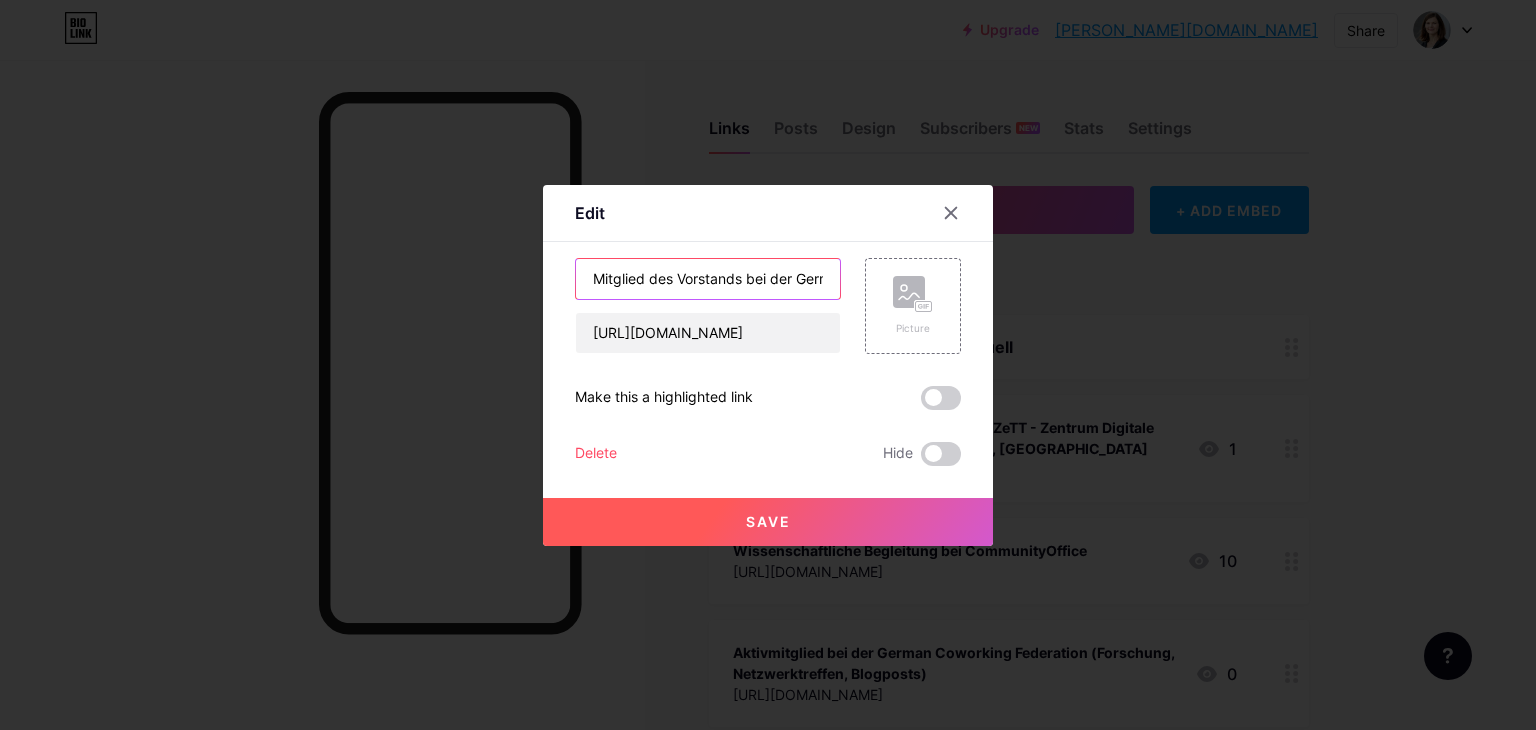 type on "Mitglied des Vorstands bei der German Coworking Federation (Forschung, Netzwerktreffen, Blogposts)" 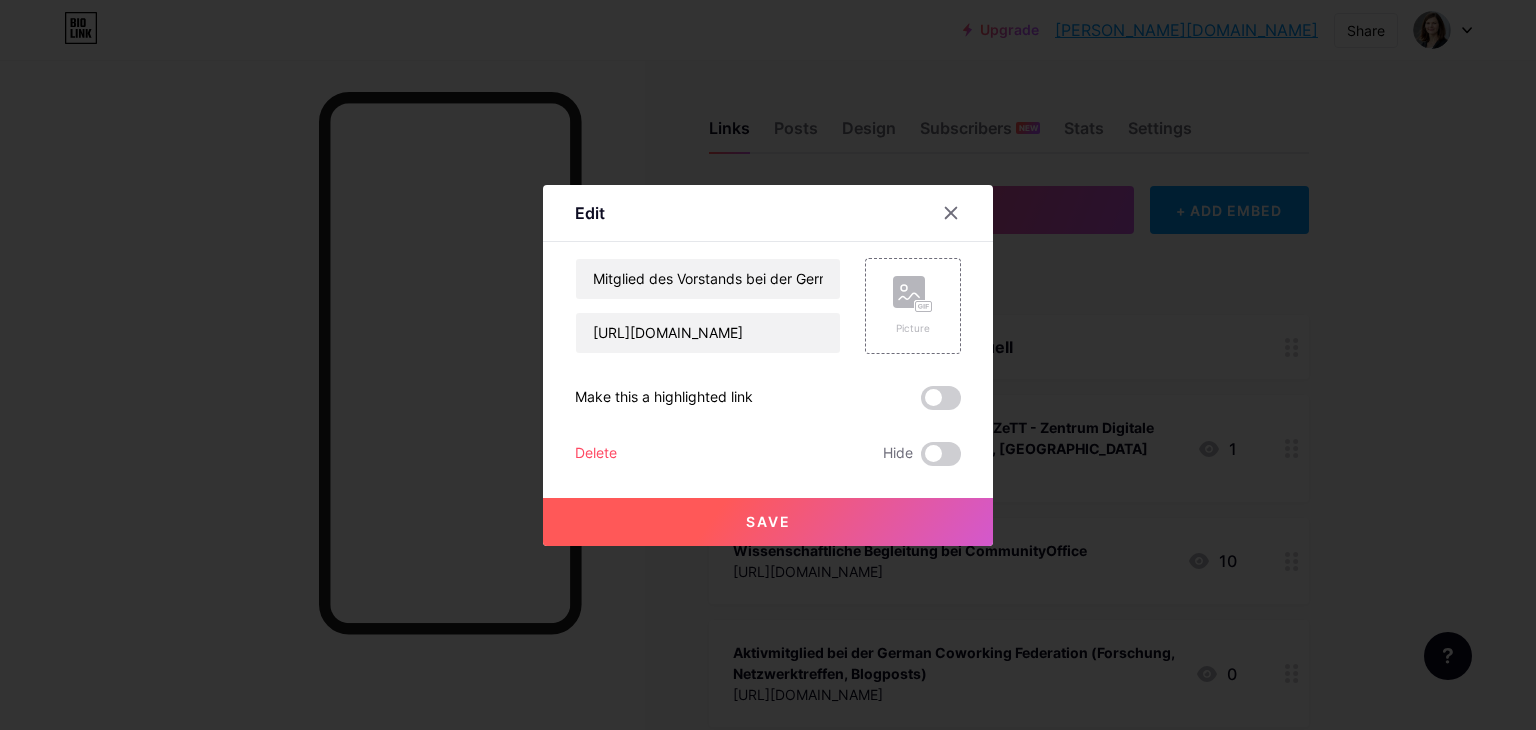 click on "Save" at bounding box center (768, 522) 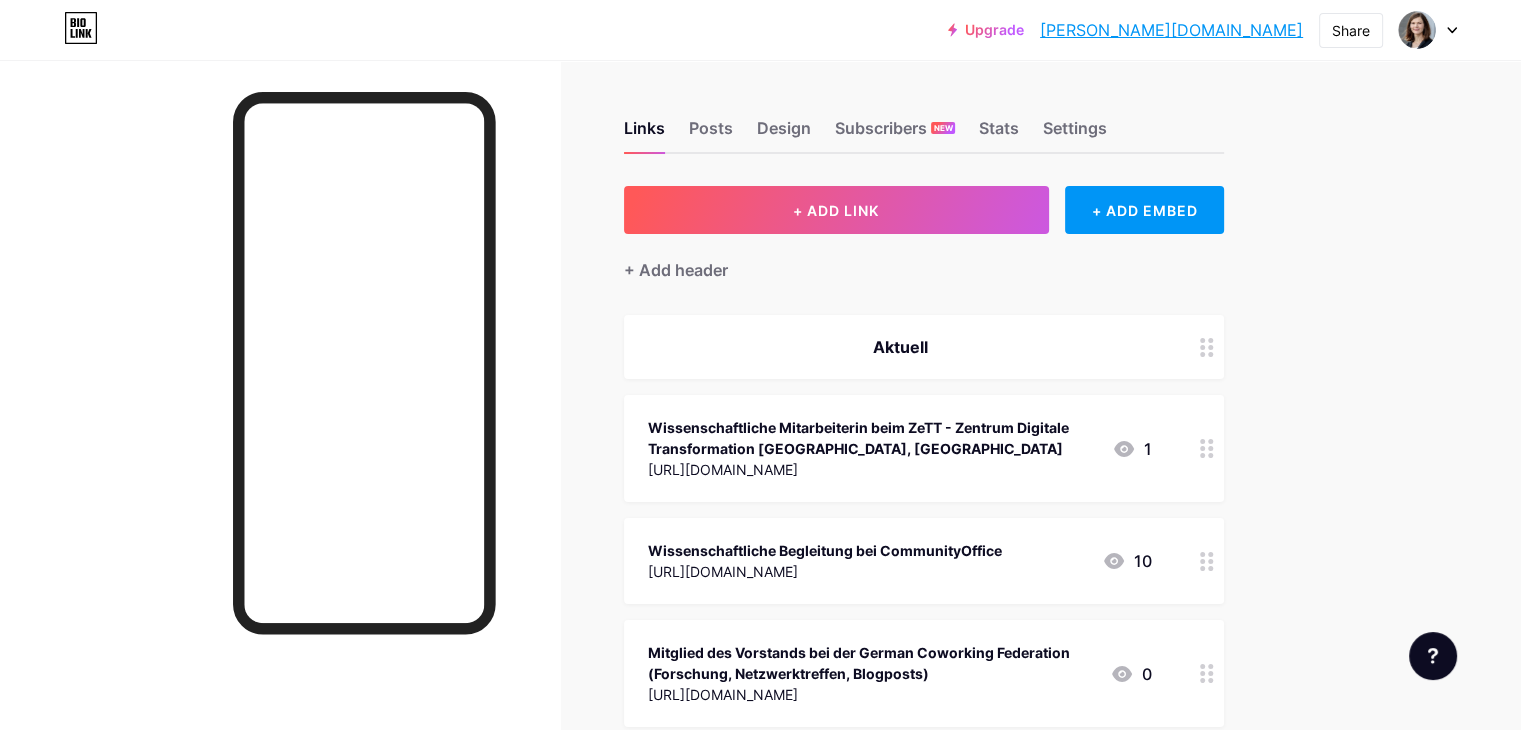 click 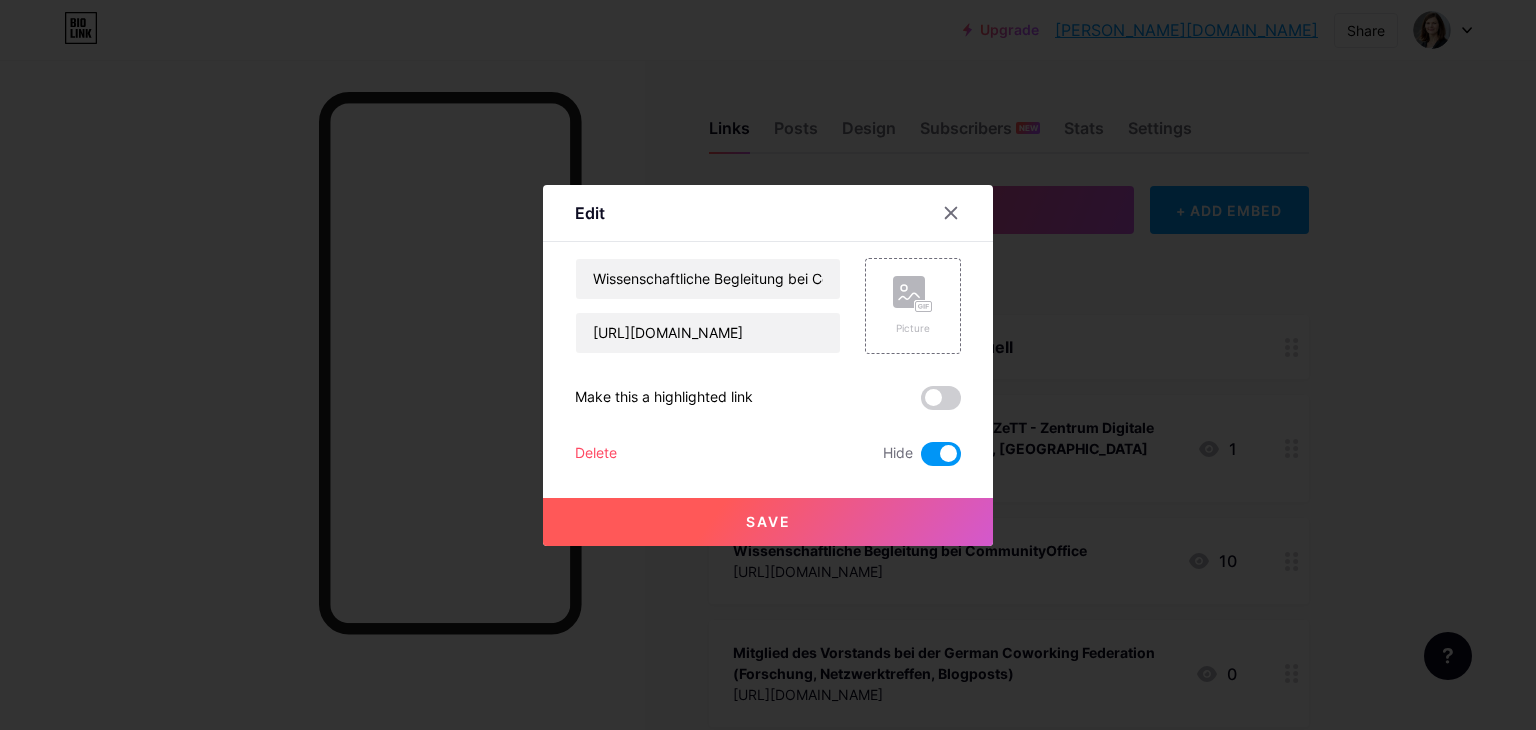click on "Delete" at bounding box center (596, 454) 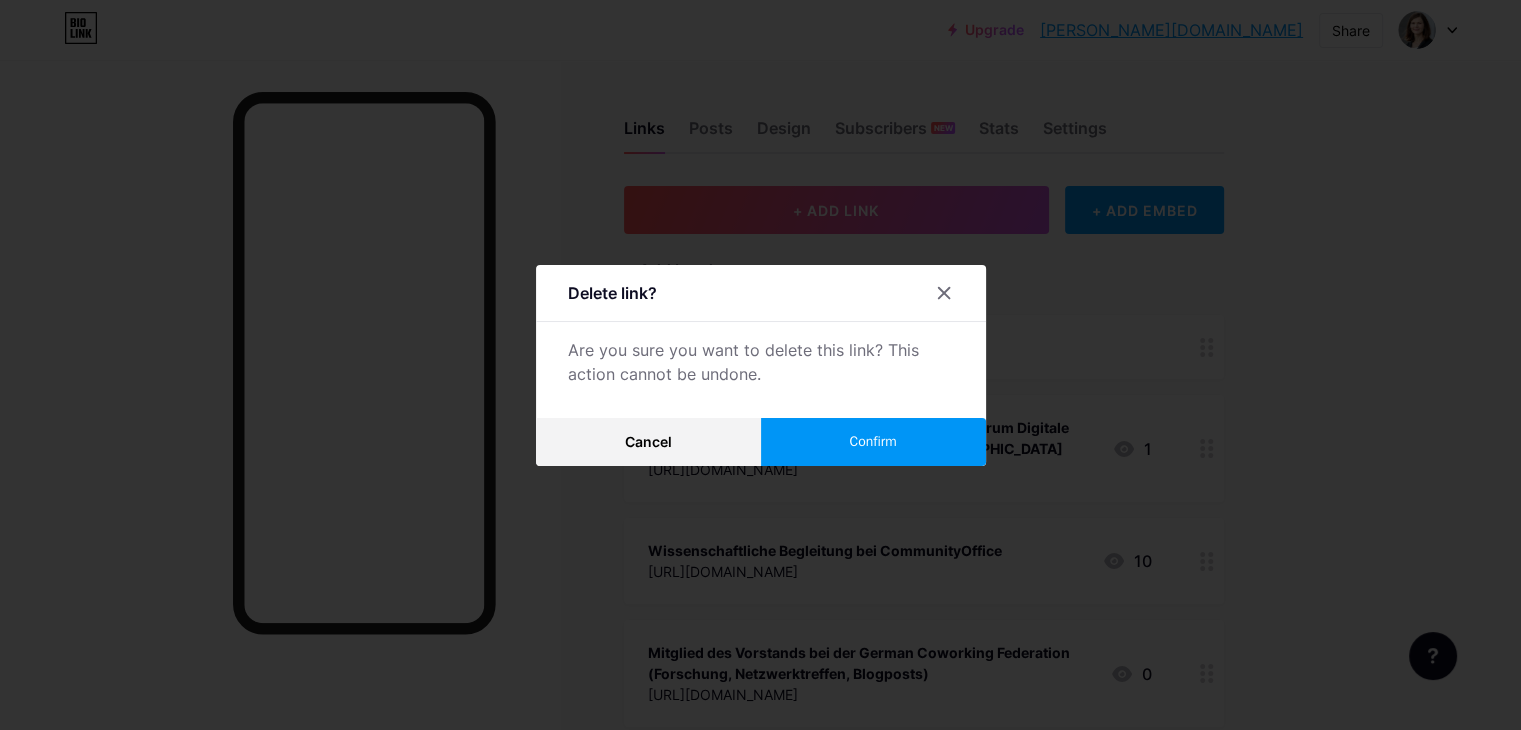 click on "Confirm" at bounding box center (873, 442) 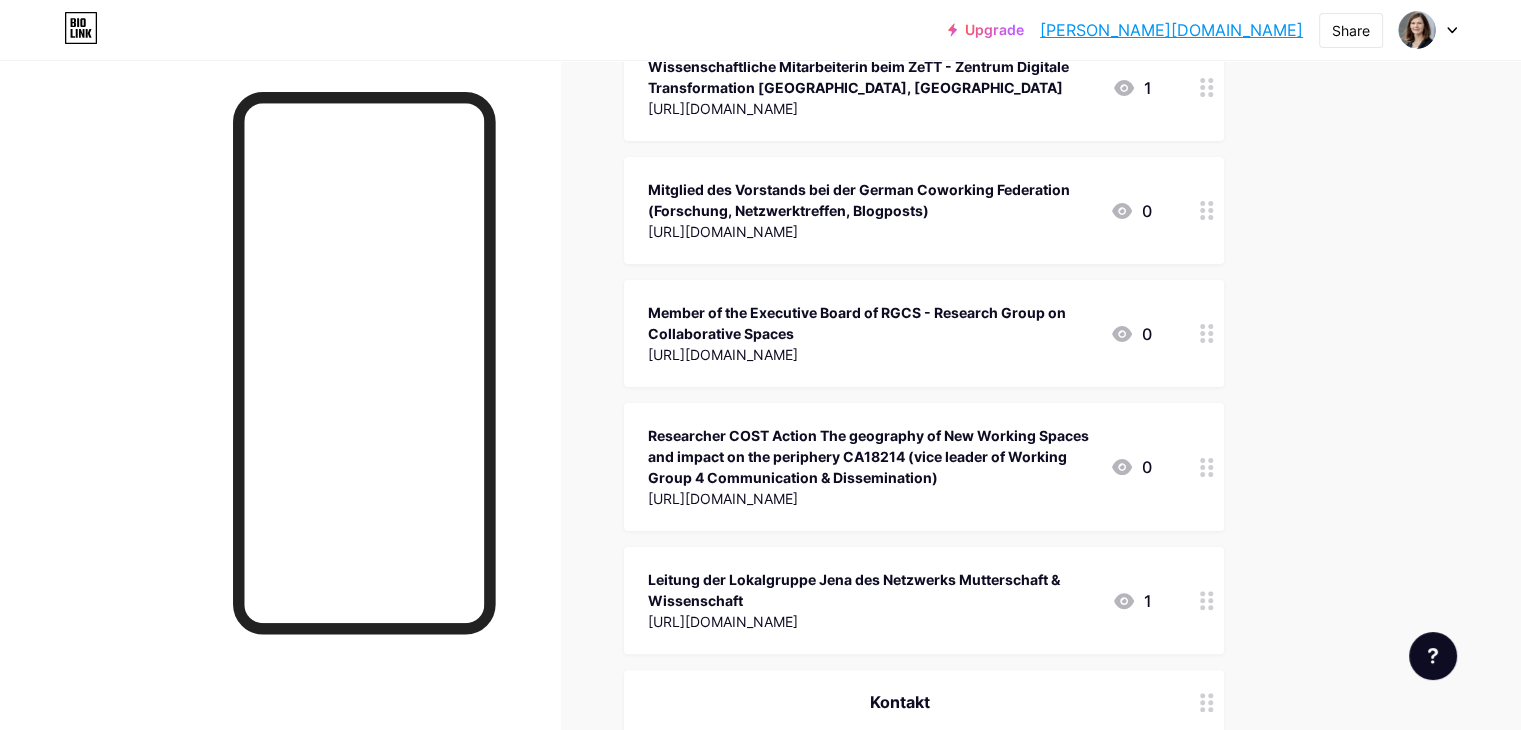 scroll, scrollTop: 364, scrollLeft: 0, axis: vertical 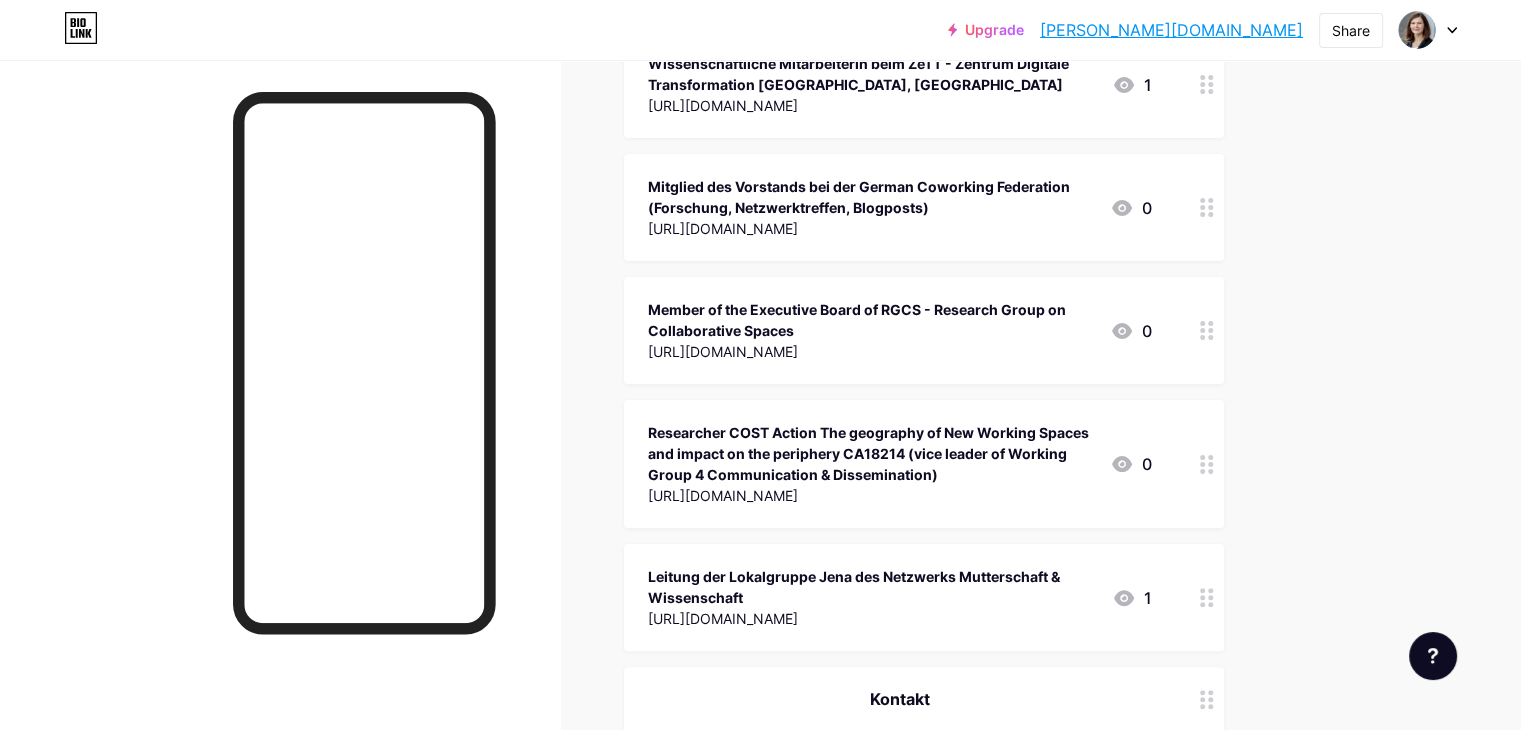 click at bounding box center (1207, 464) 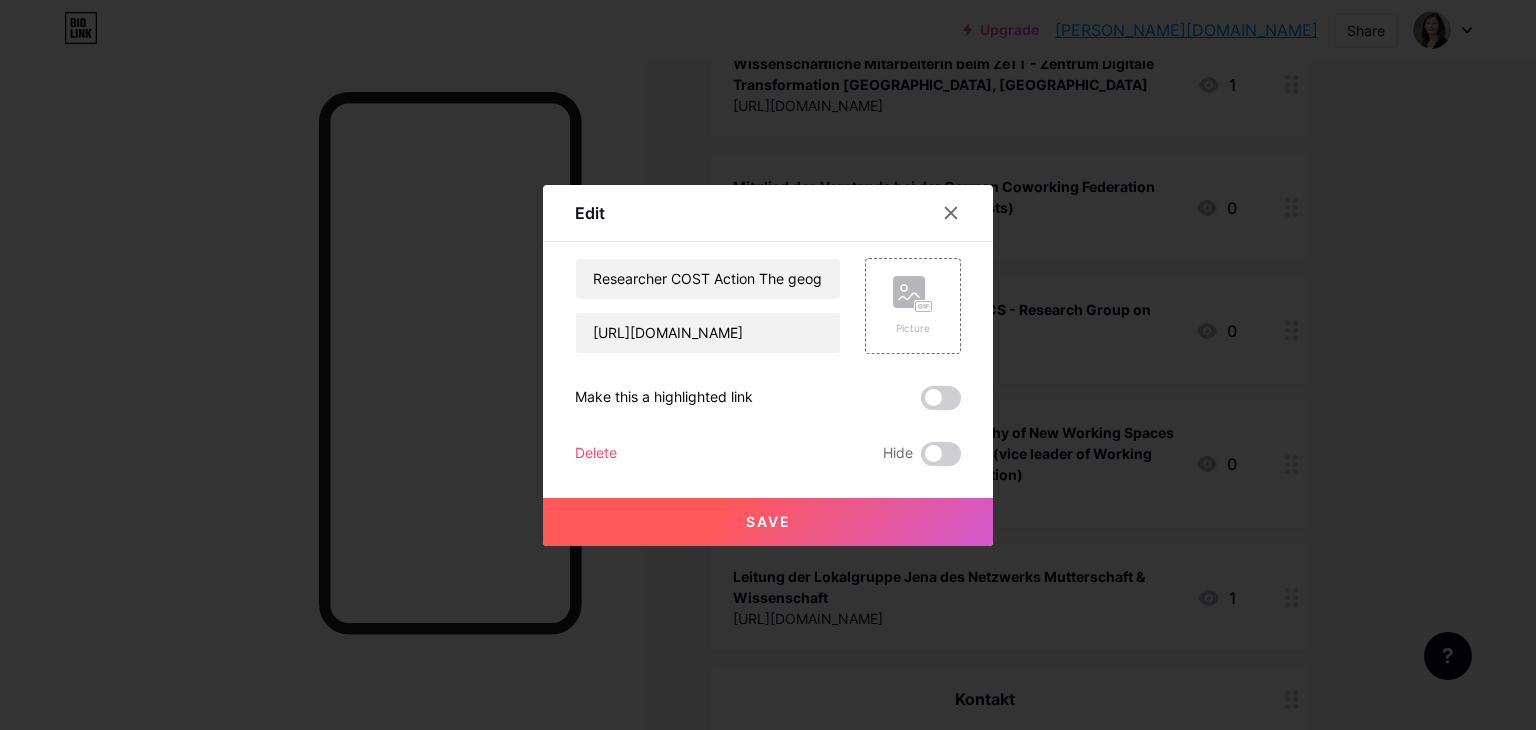 click on "Delete" at bounding box center [596, 454] 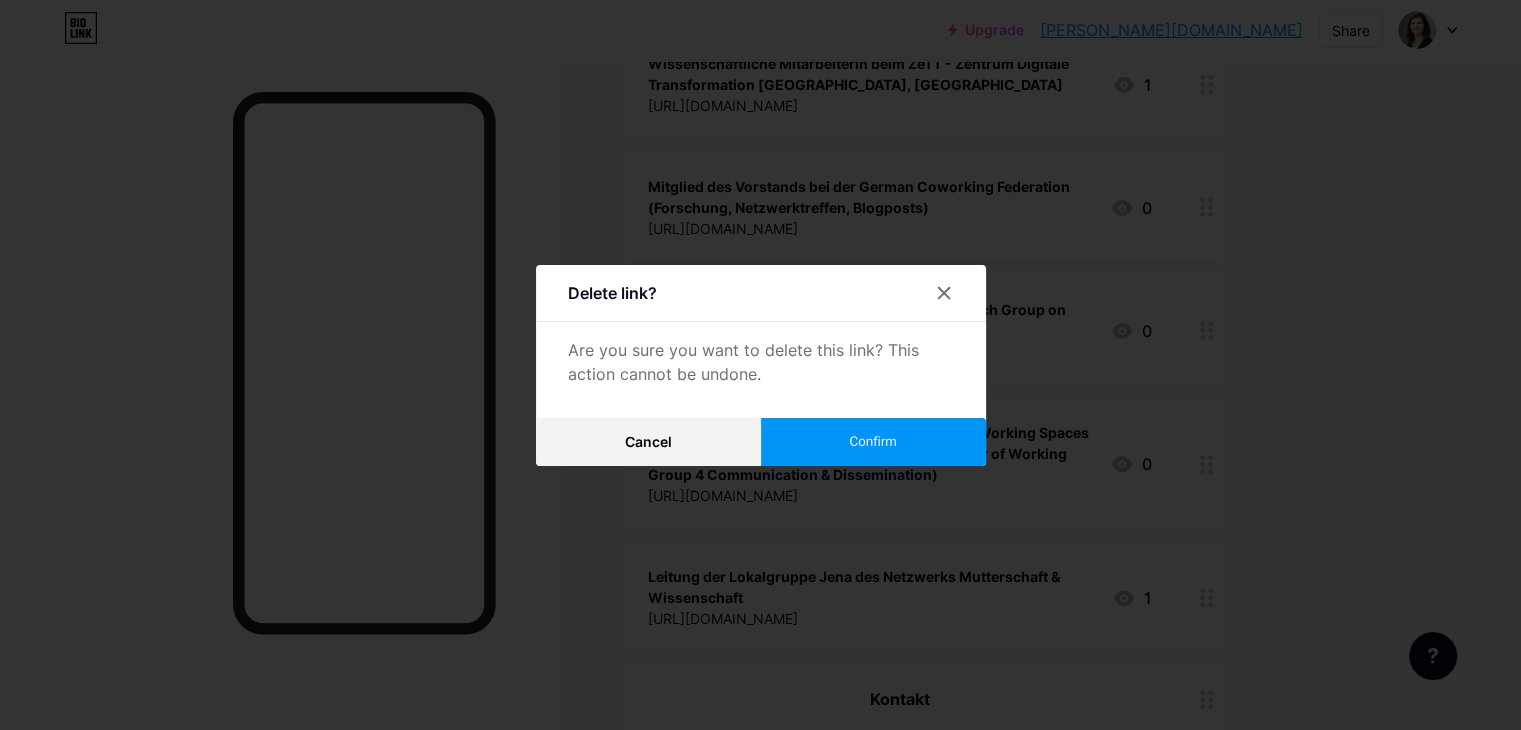 click on "Confirm" at bounding box center [872, 441] 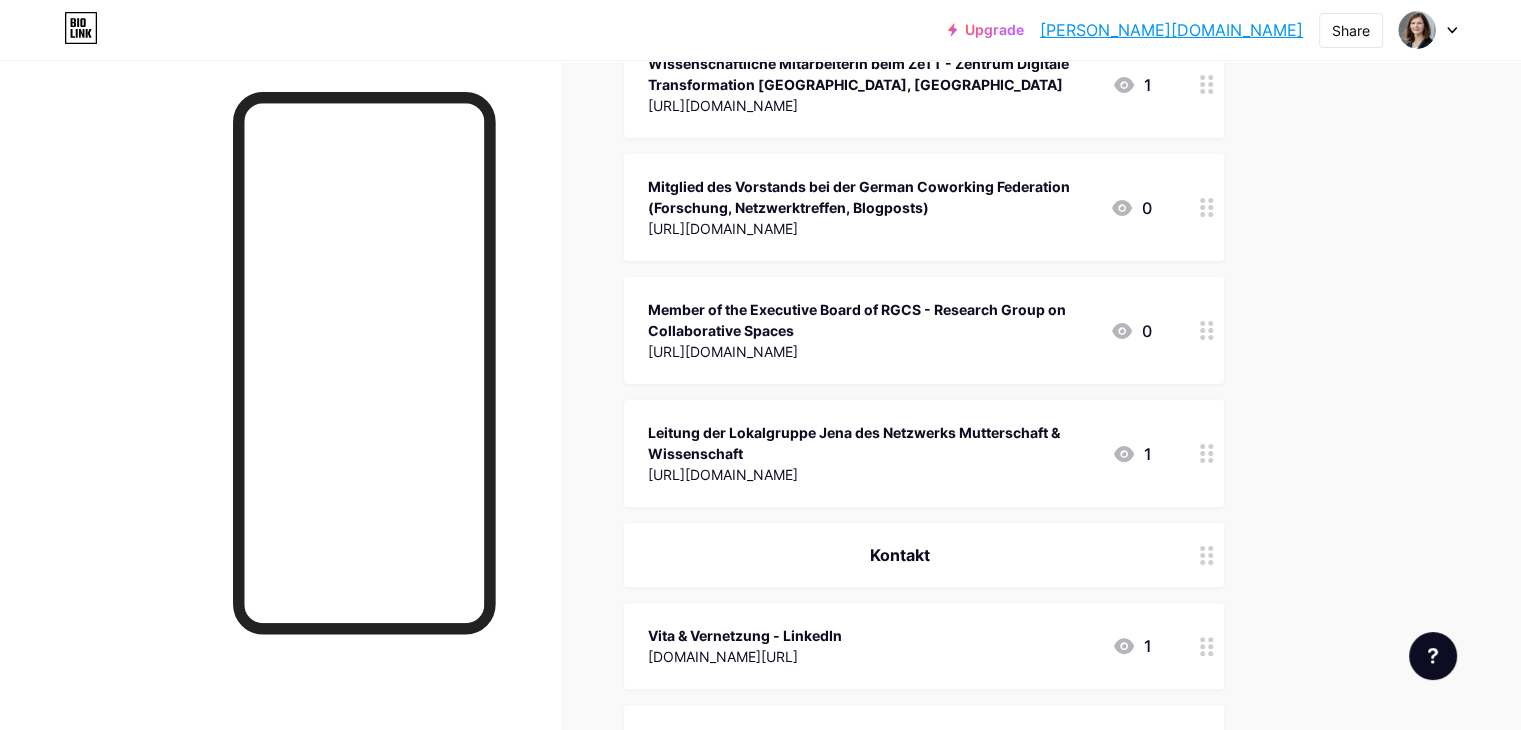 click 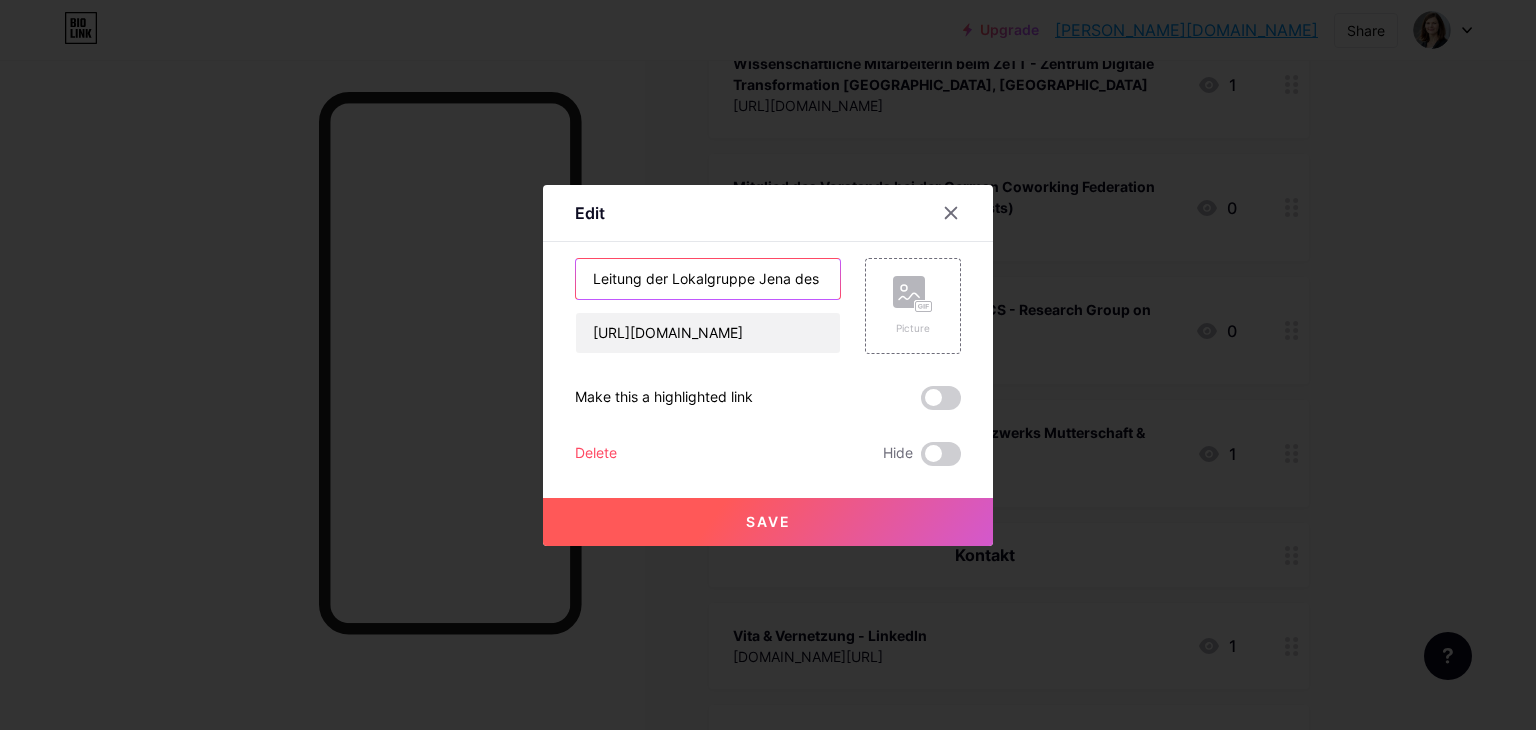 click on "Leitung der Lokalgruppe Jena des Netzwerks Mutterschaft & Wissenschaft" at bounding box center (708, 279) 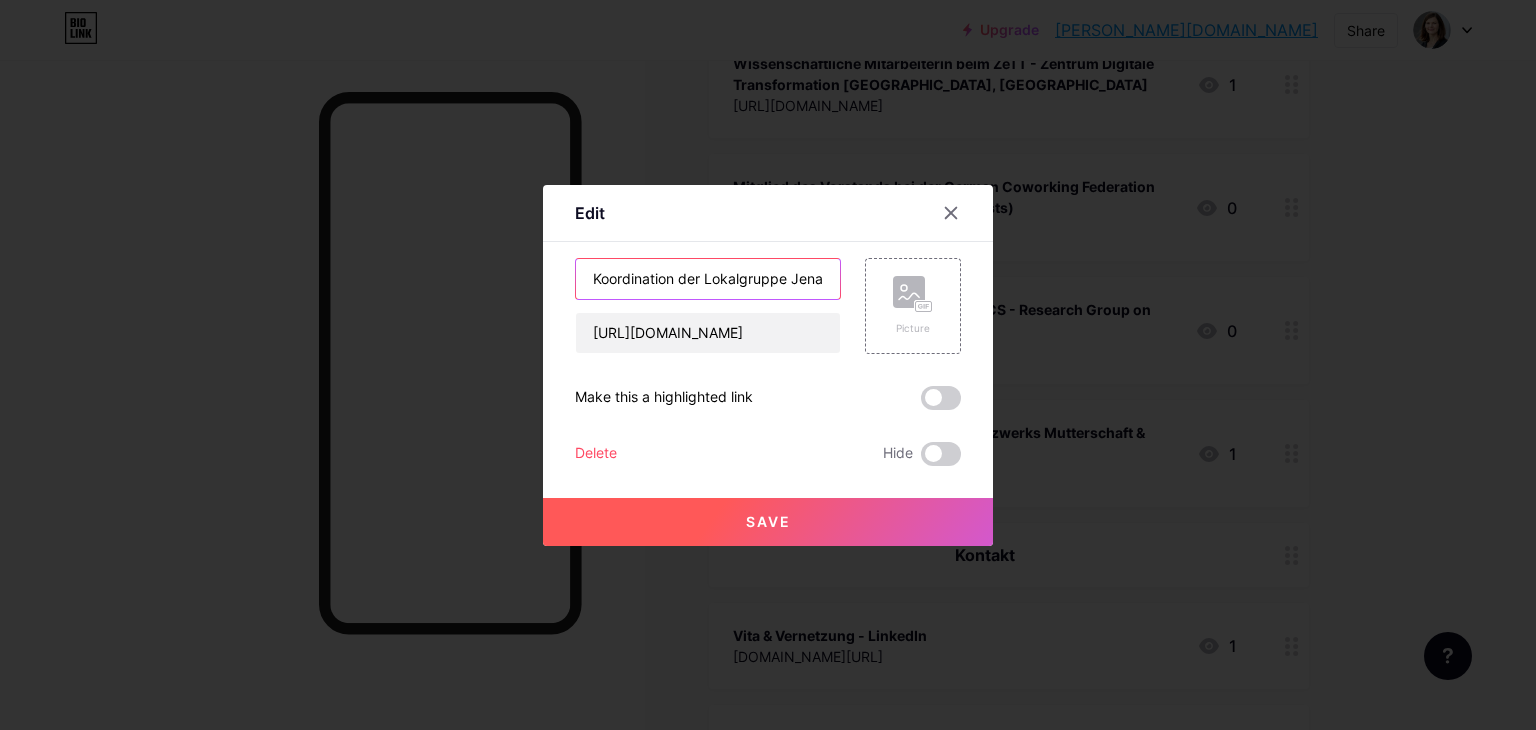 type on "Koordination der Lokalgruppe Jena des Netzwerks Mutterschaft & Wissenschaft" 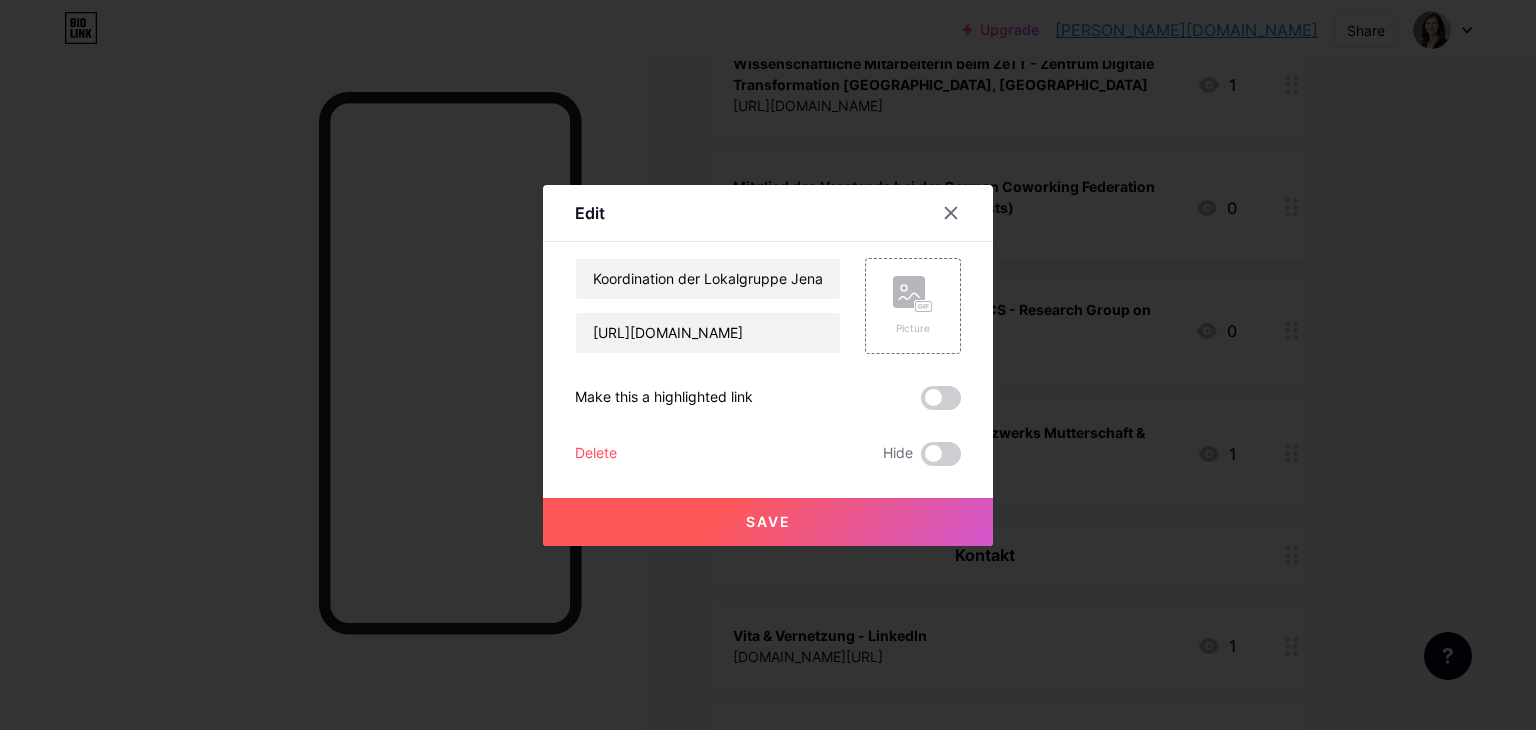 click on "Save" at bounding box center [768, 522] 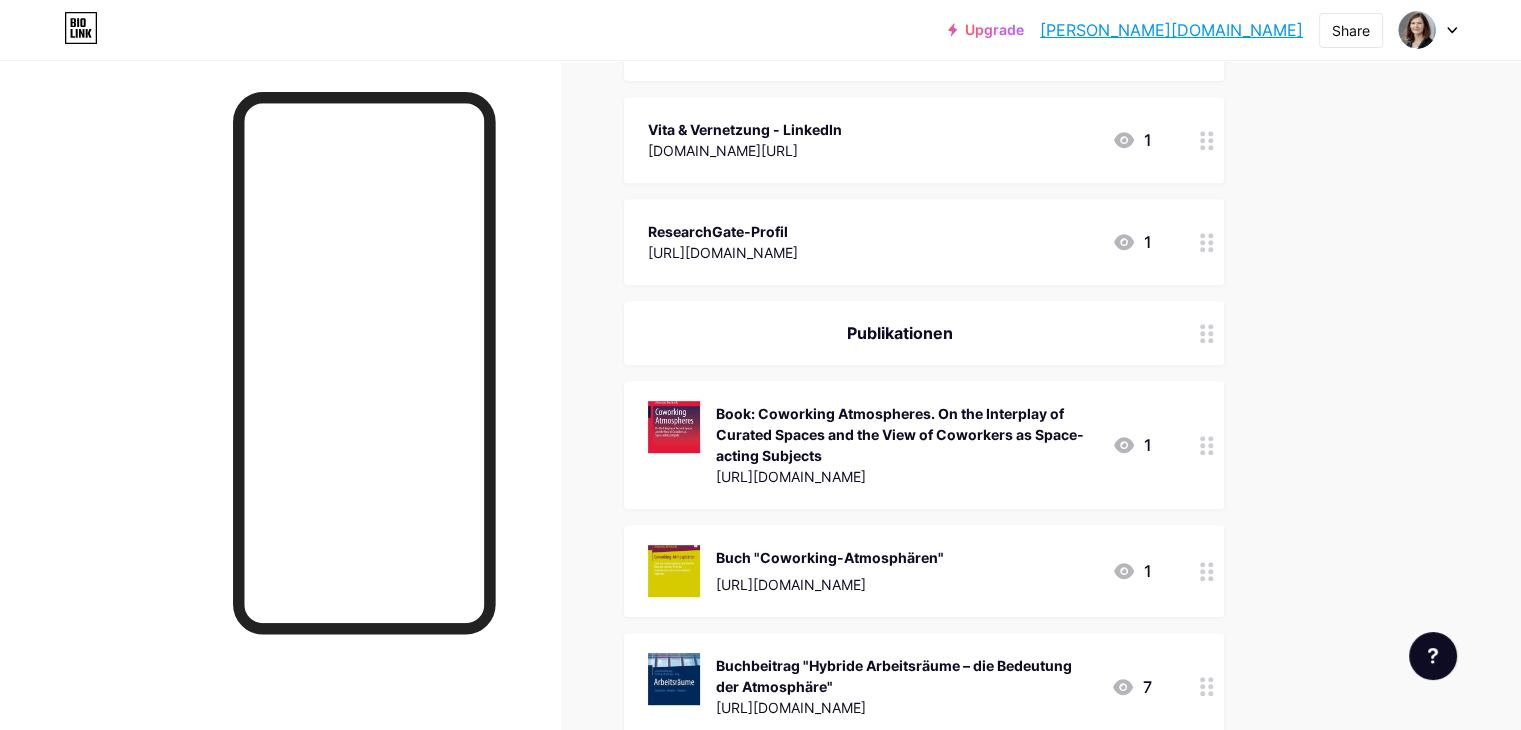scroll, scrollTop: 902, scrollLeft: 0, axis: vertical 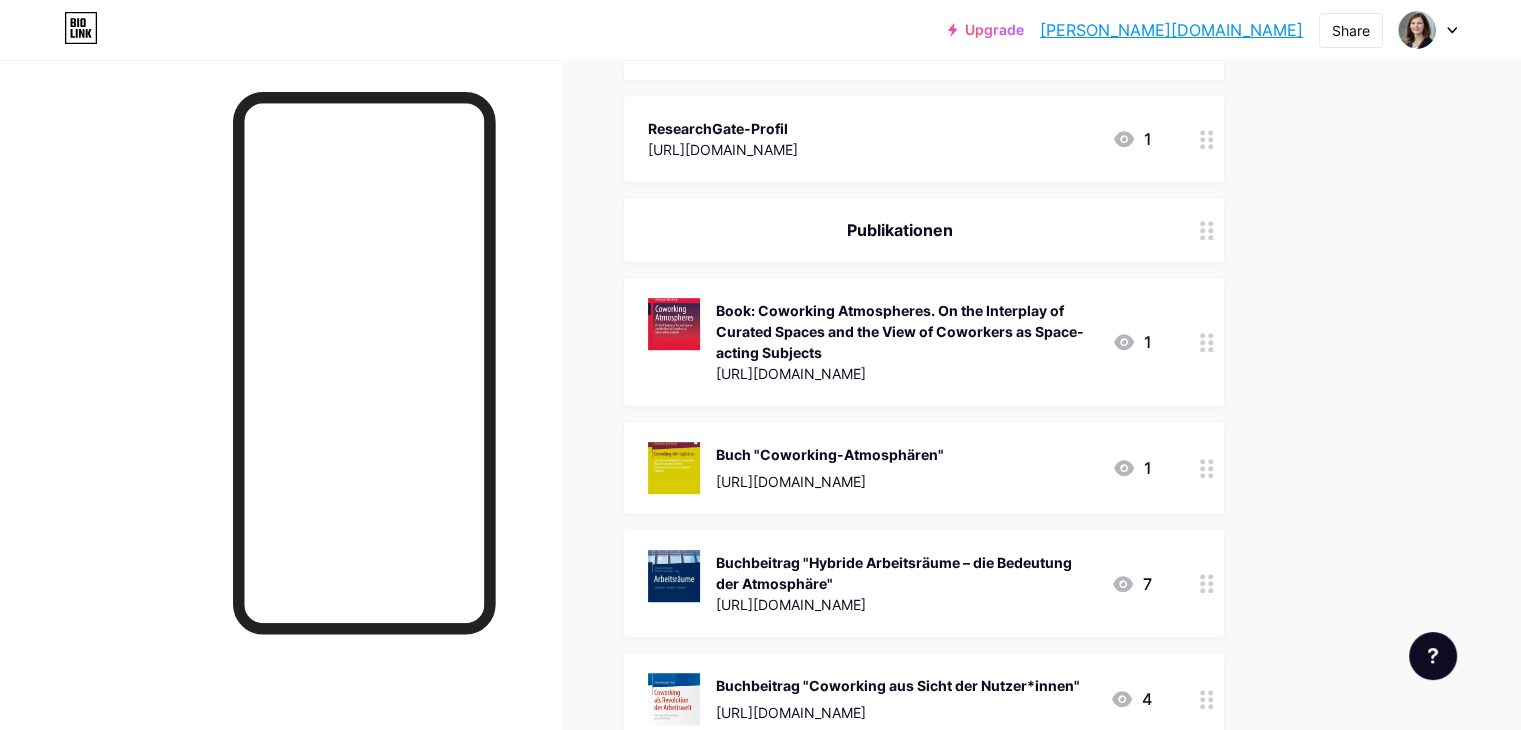 click on "Publikationen" at bounding box center [900, 230] 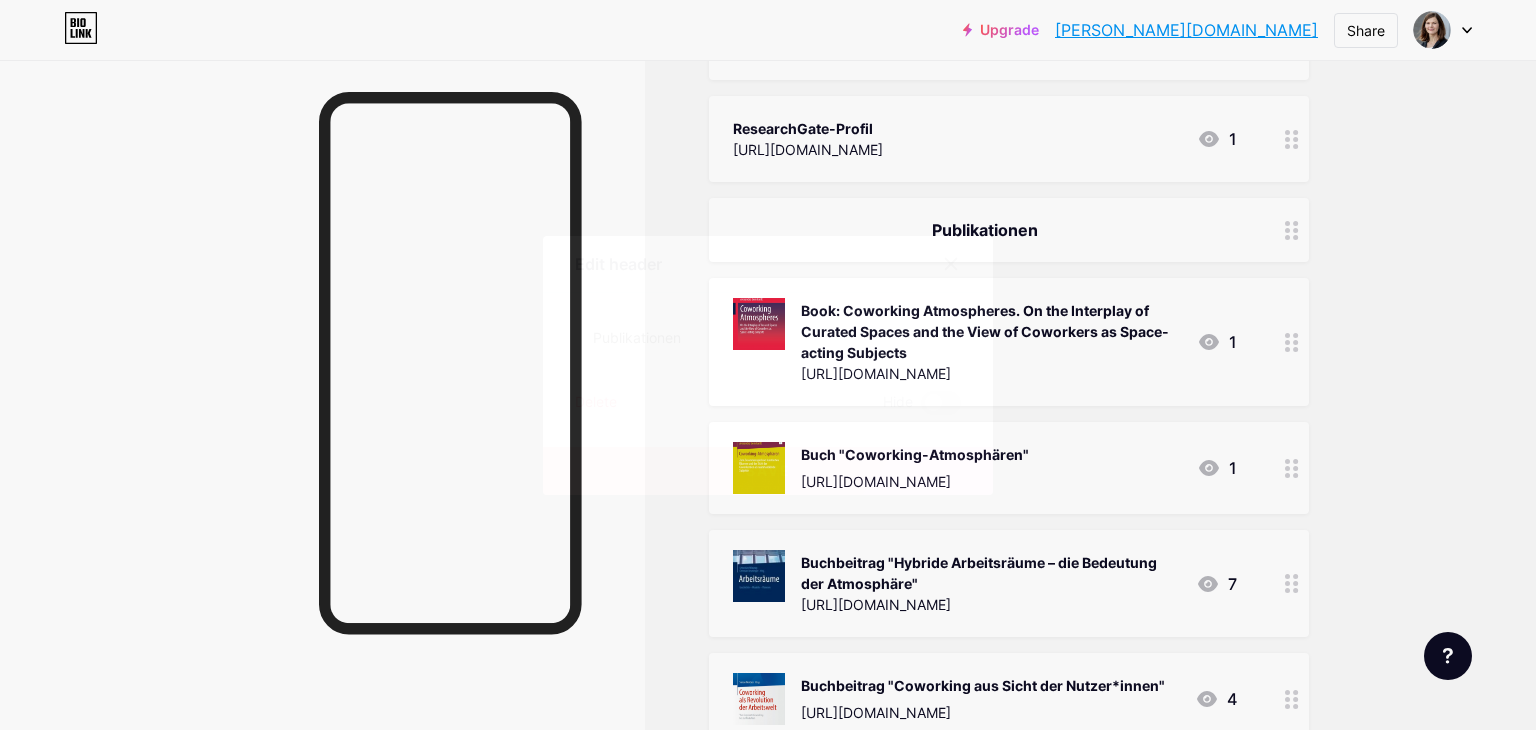 click at bounding box center [951, 264] 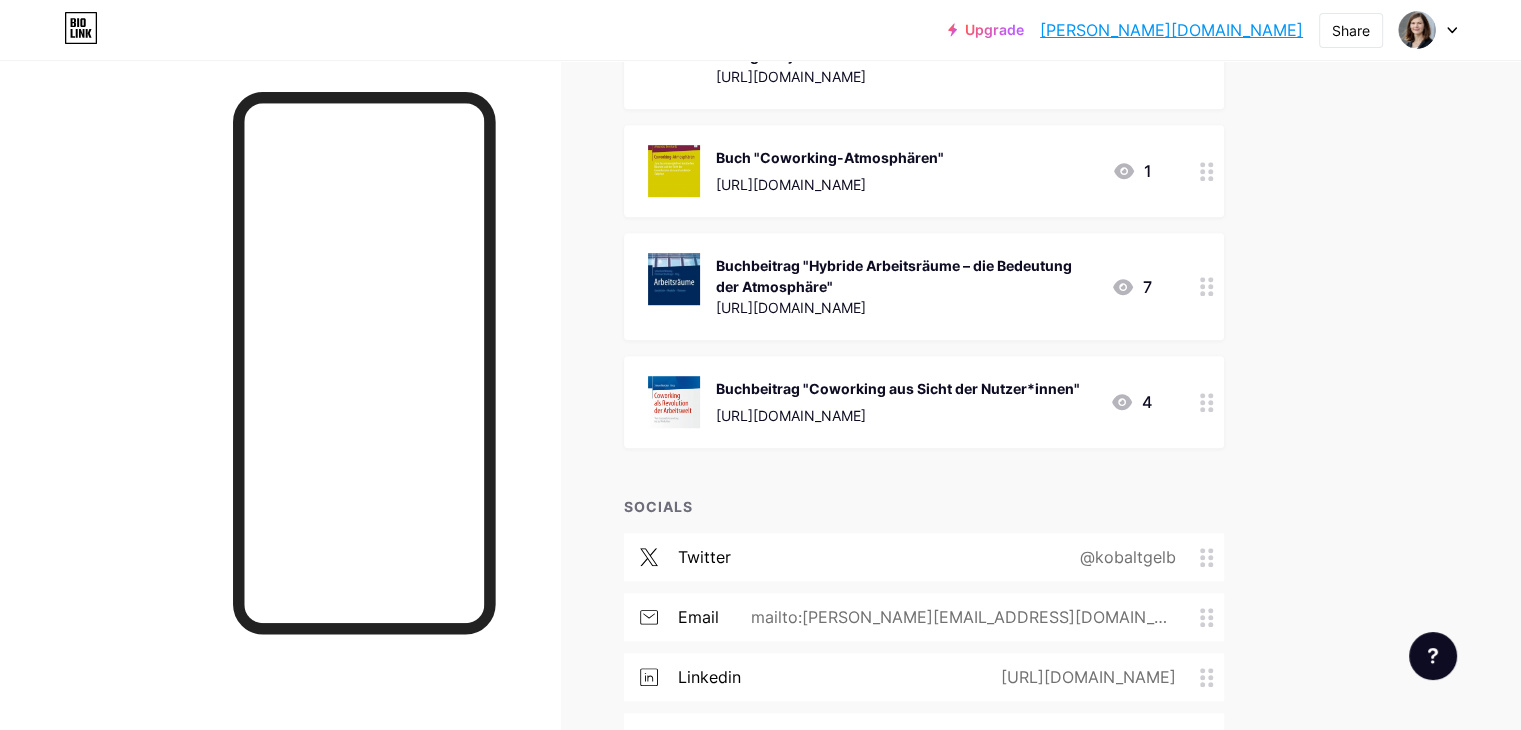 scroll, scrollTop: 1400, scrollLeft: 0, axis: vertical 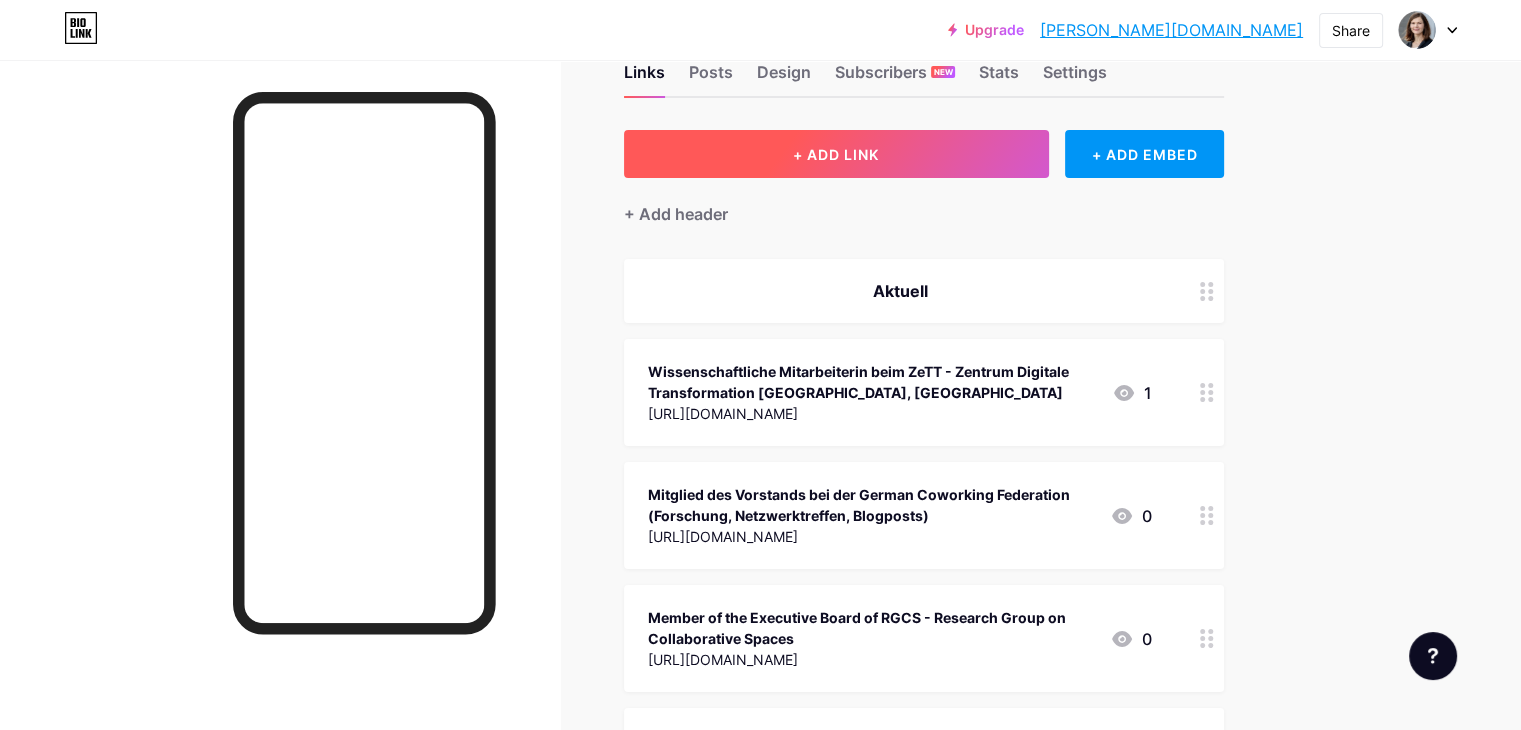 click on "+ ADD LINK" at bounding box center (836, 154) 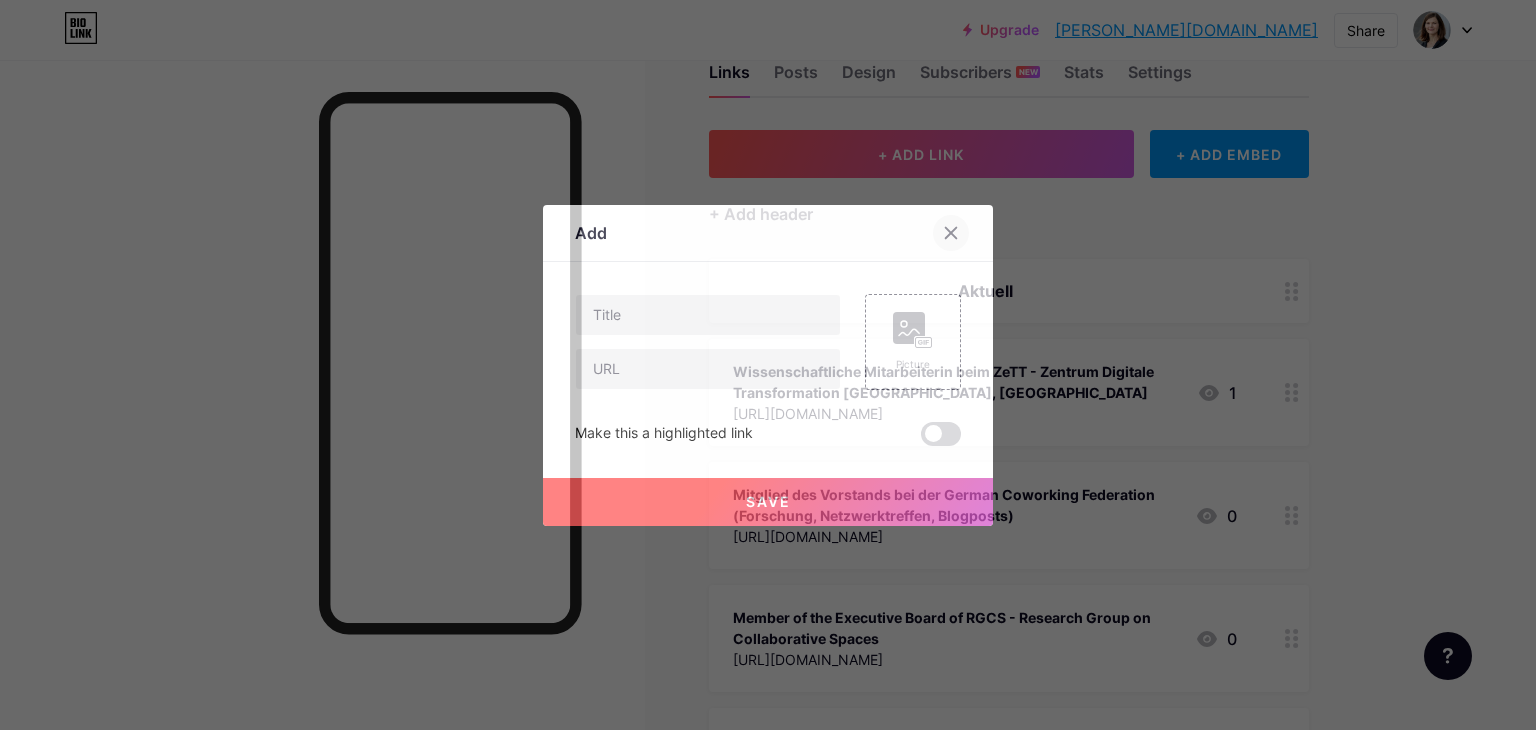 click 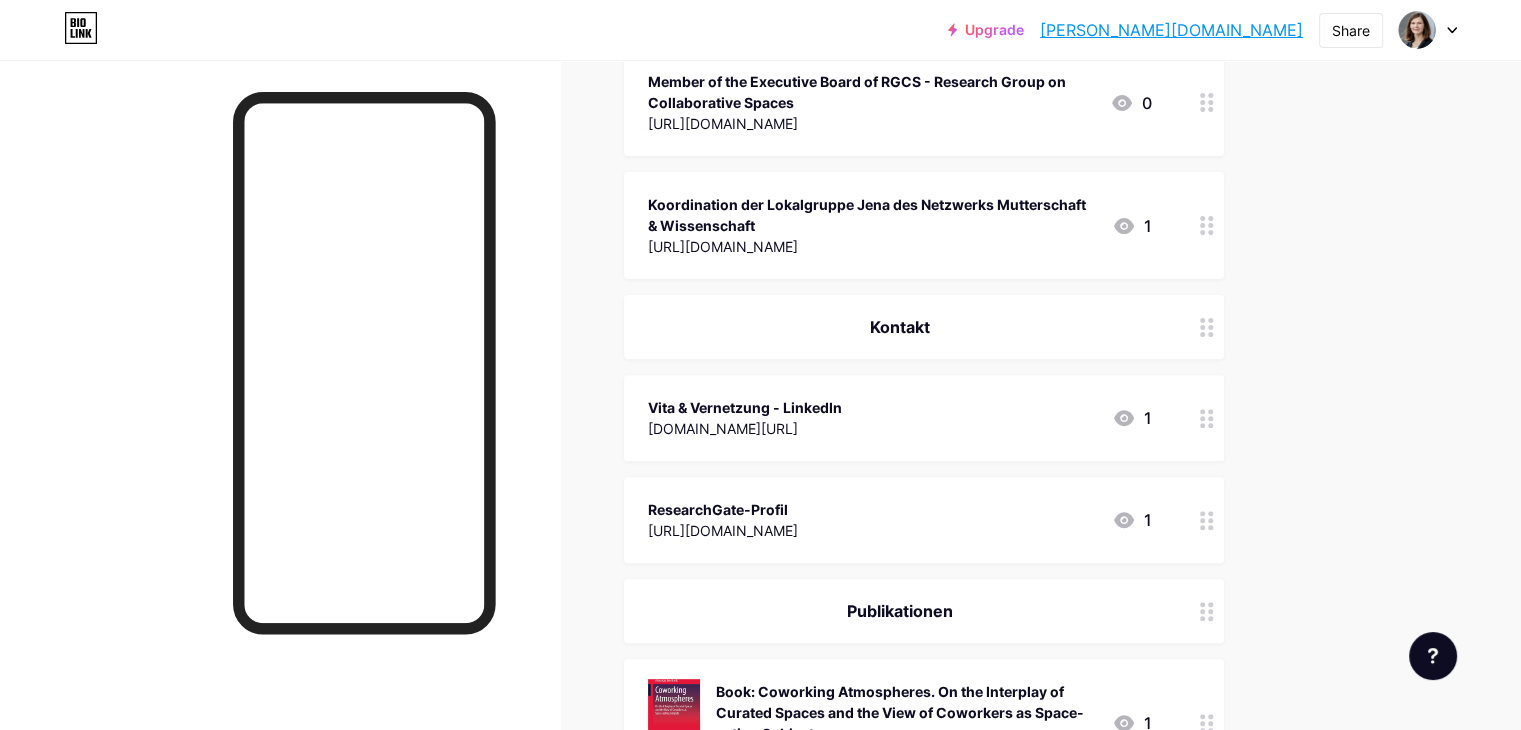 scroll, scrollTop: 599, scrollLeft: 0, axis: vertical 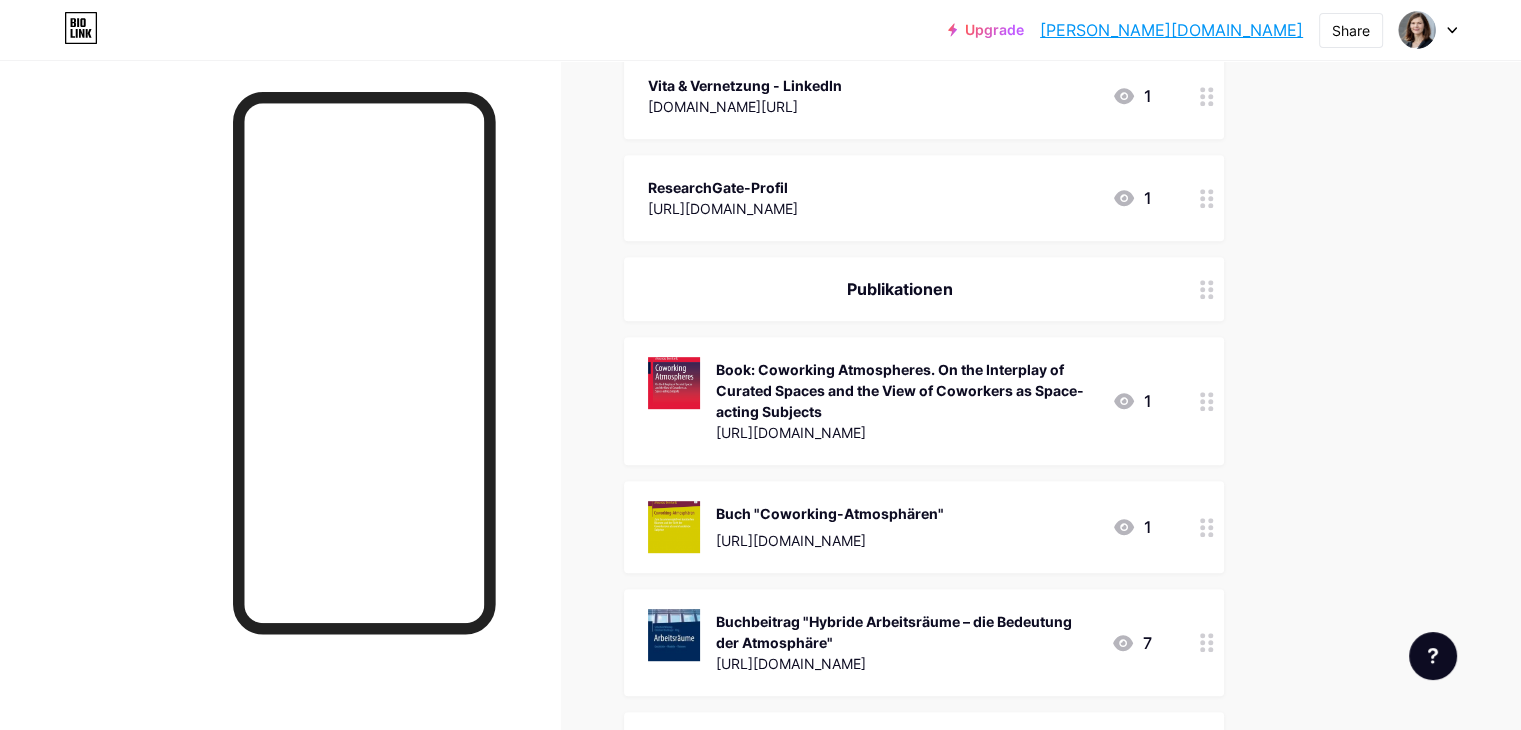 drag, startPoint x: 1045, startPoint y: 493, endPoint x: 804, endPoint y: 509, distance: 241.53053 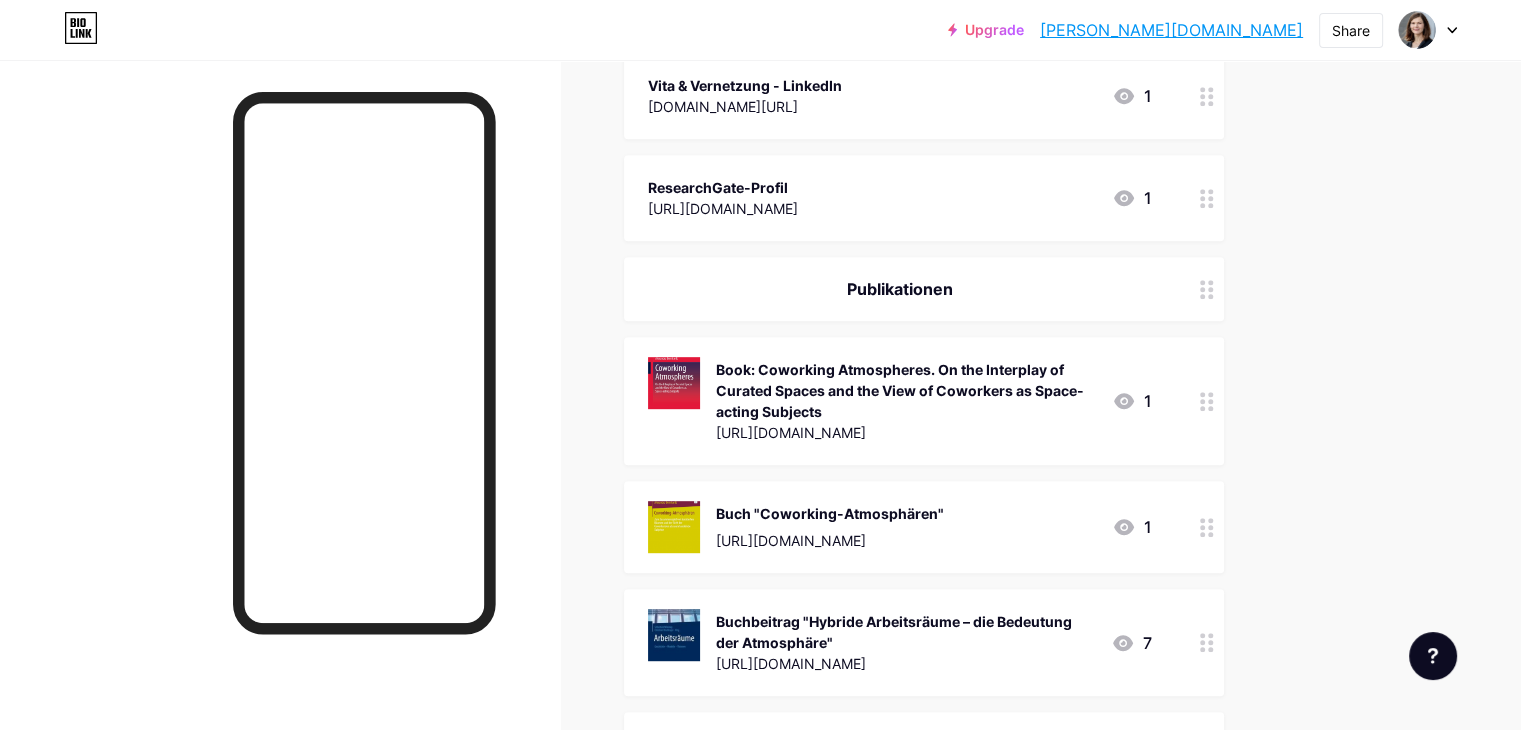 click on "Buch "Coworking-Atmosphären"
[URL][DOMAIN_NAME]
1" at bounding box center [924, 527] 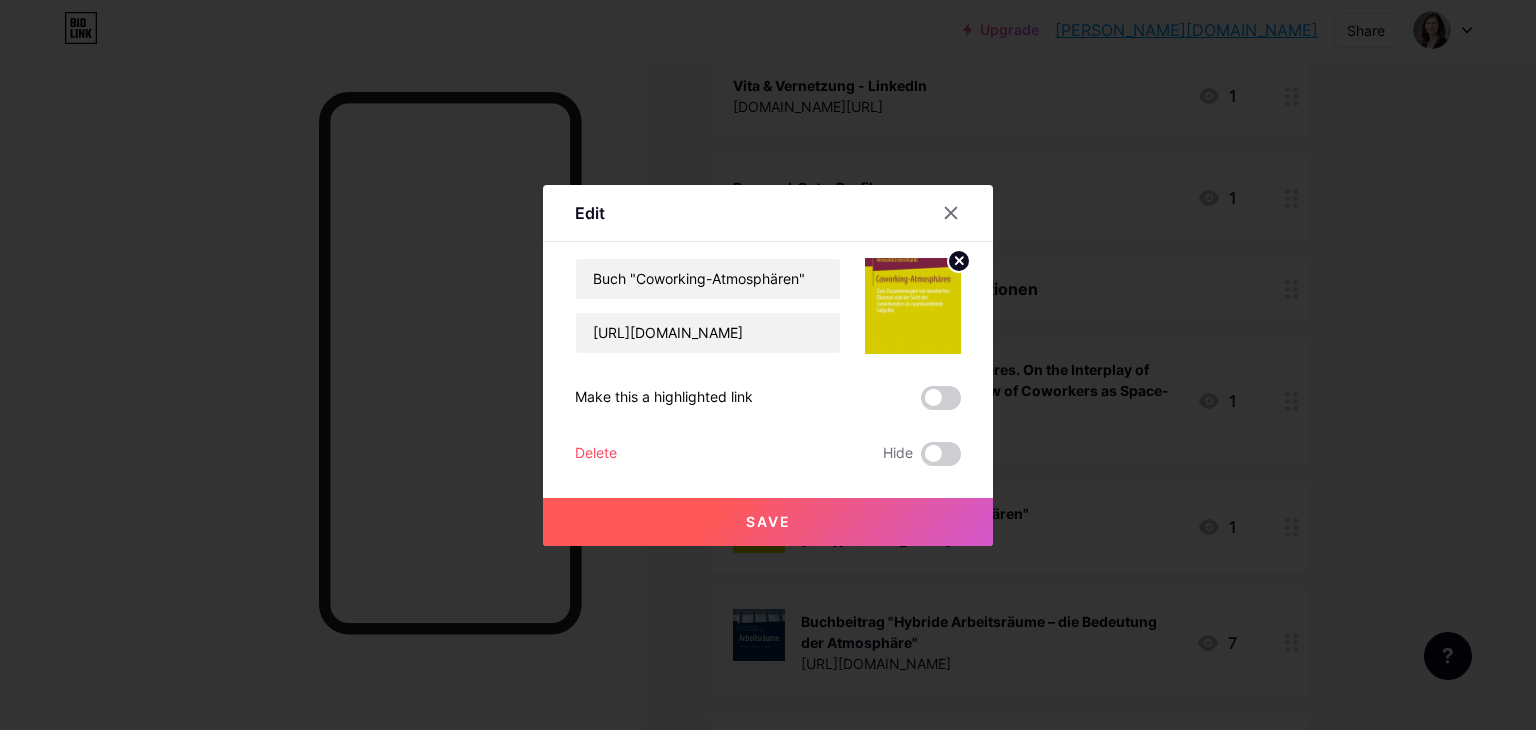 copy on "Buch "Coworking-Atmosphären"" 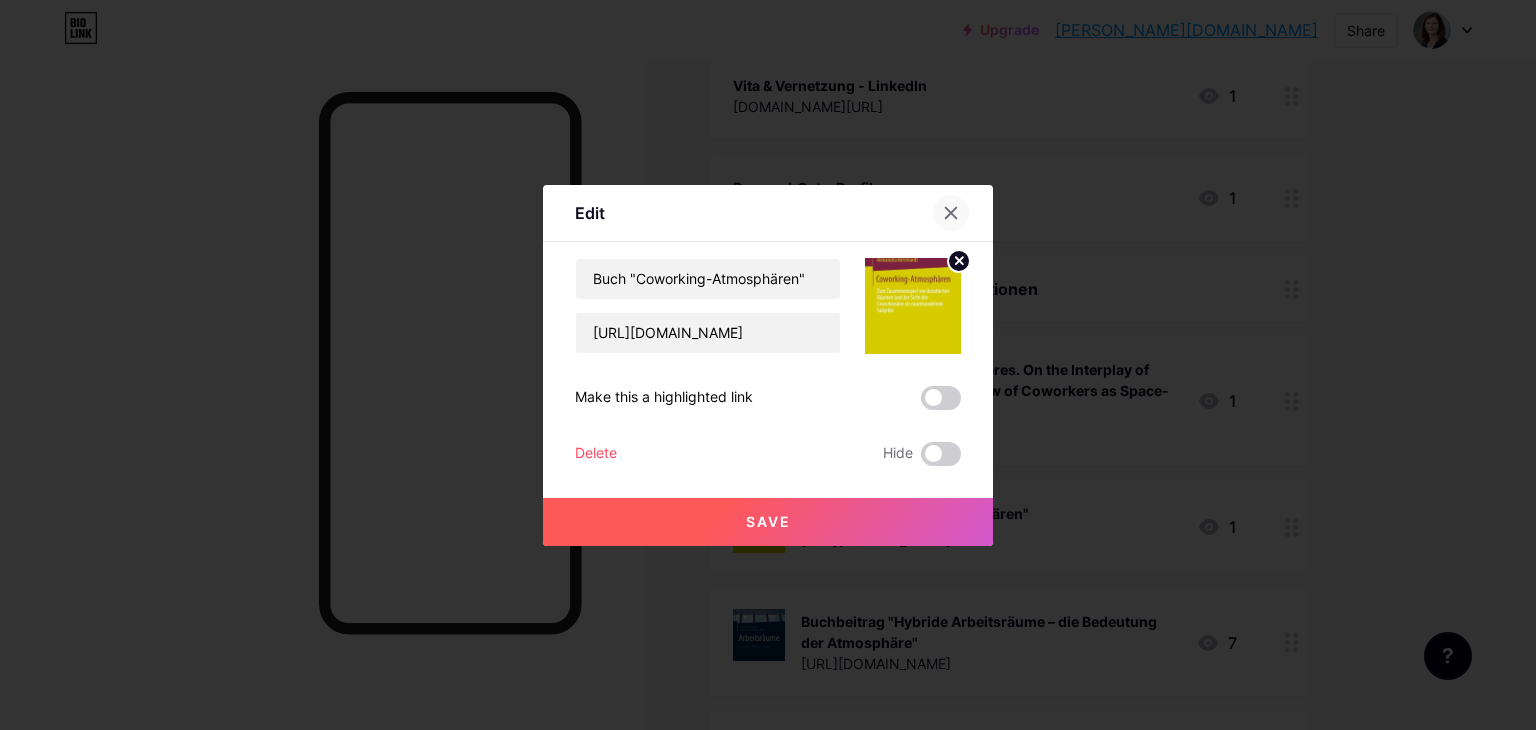 click 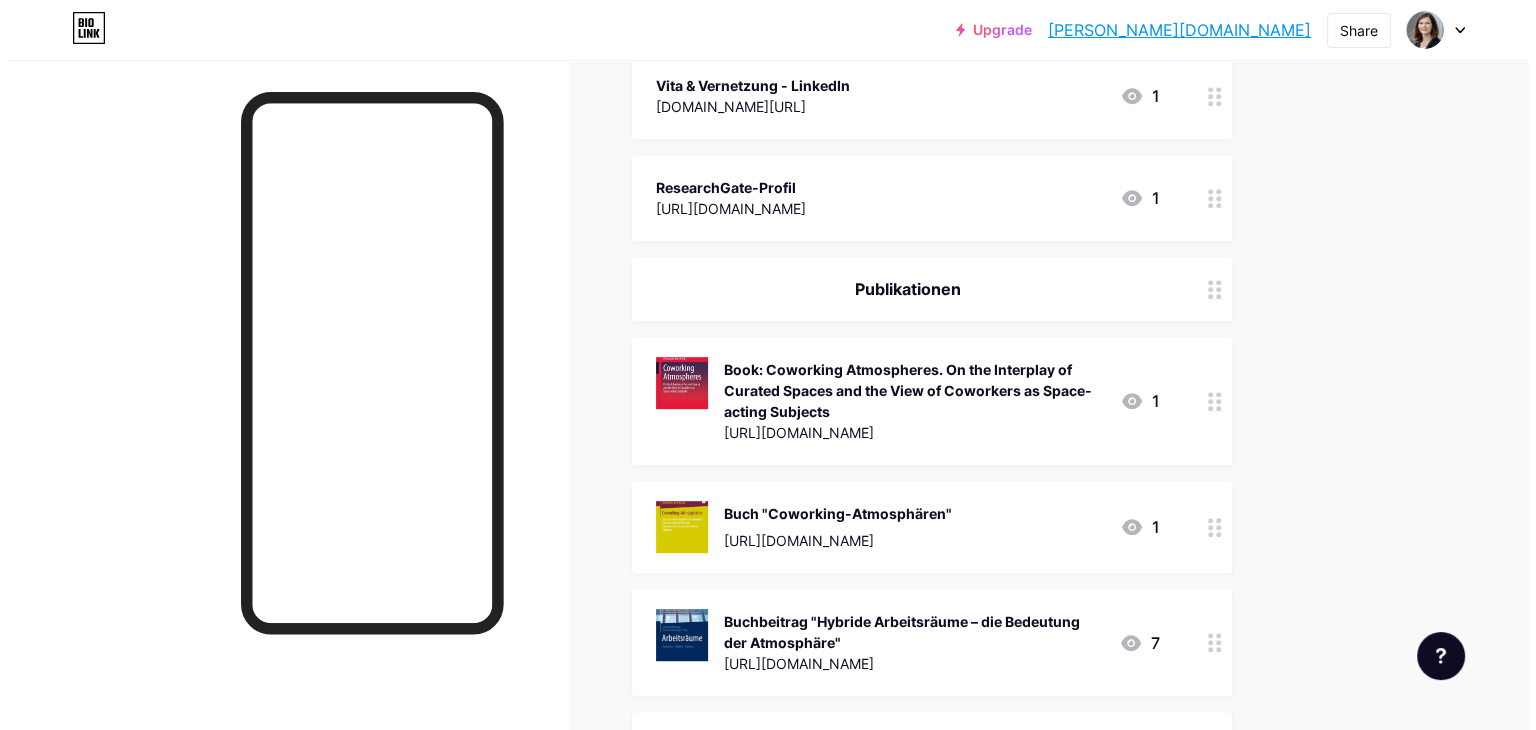 scroll, scrollTop: 0, scrollLeft: 0, axis: both 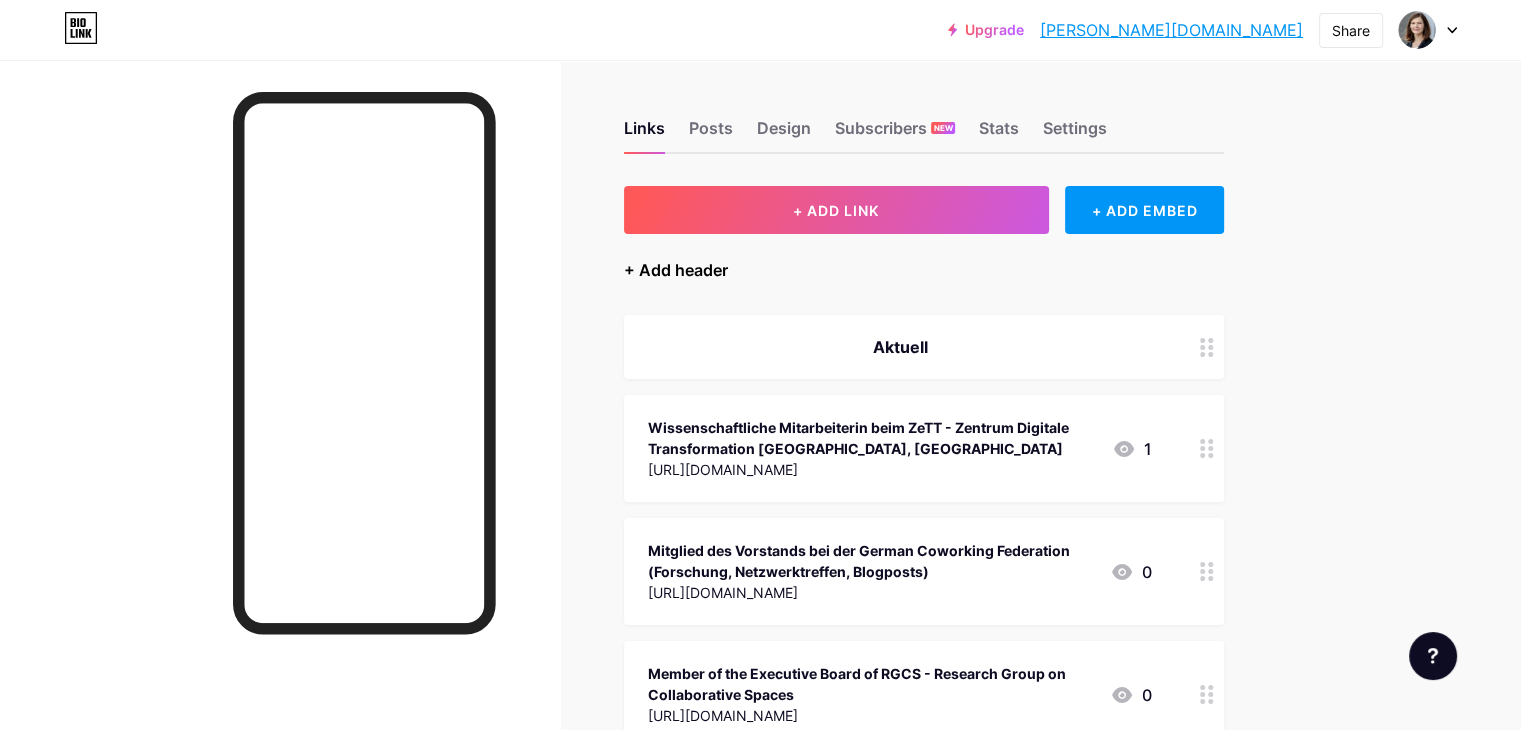 click on "+ Add header" at bounding box center [676, 270] 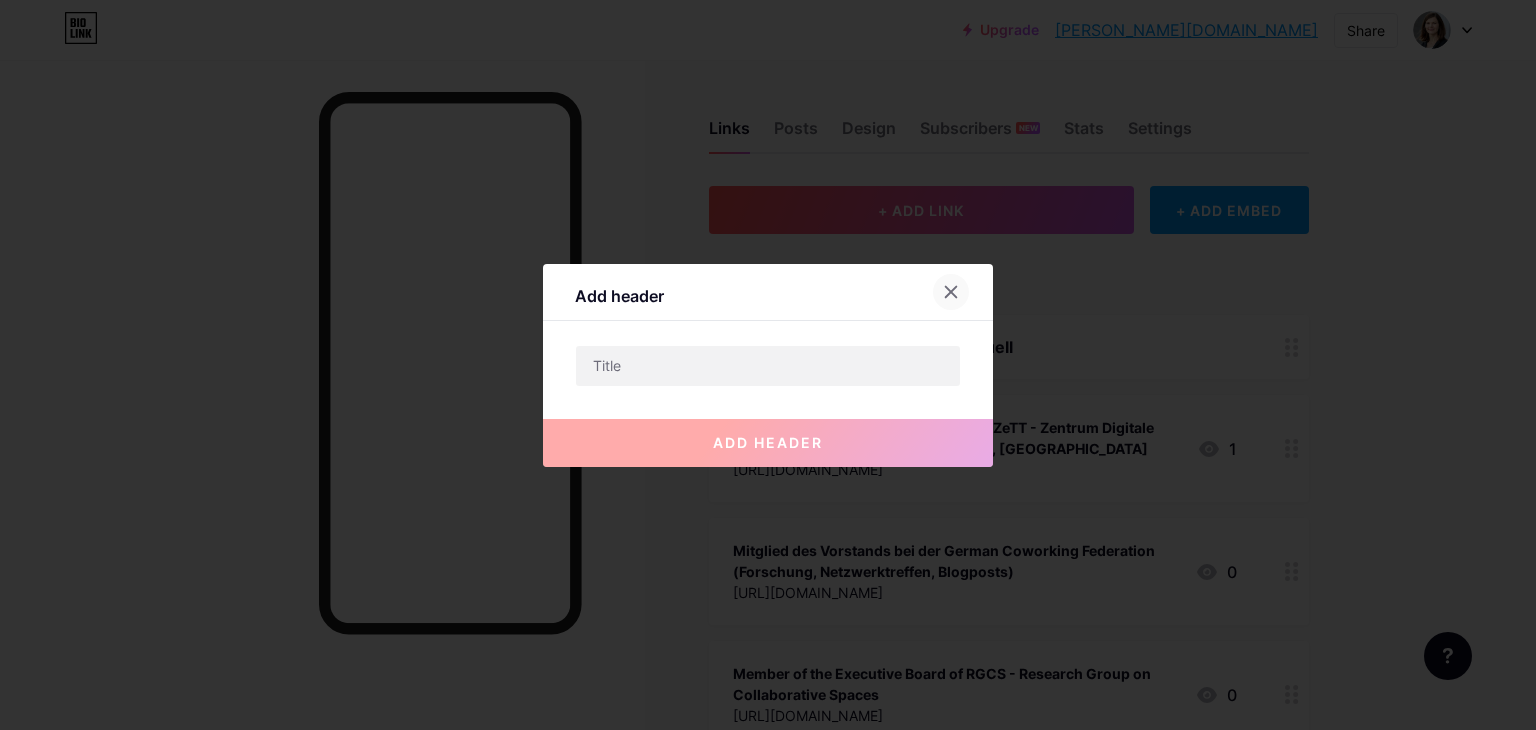 click at bounding box center [951, 292] 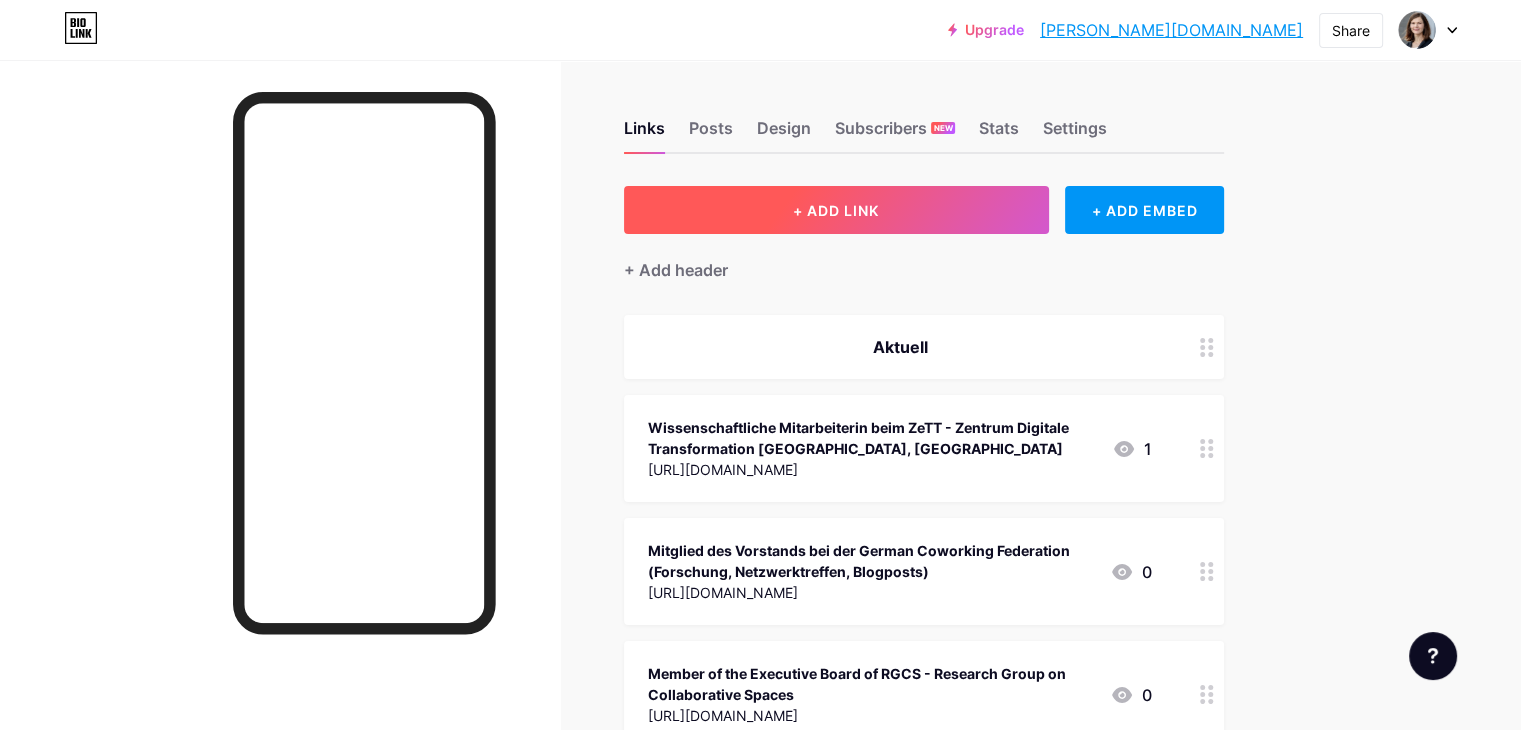 click on "+ ADD LINK" at bounding box center [836, 210] 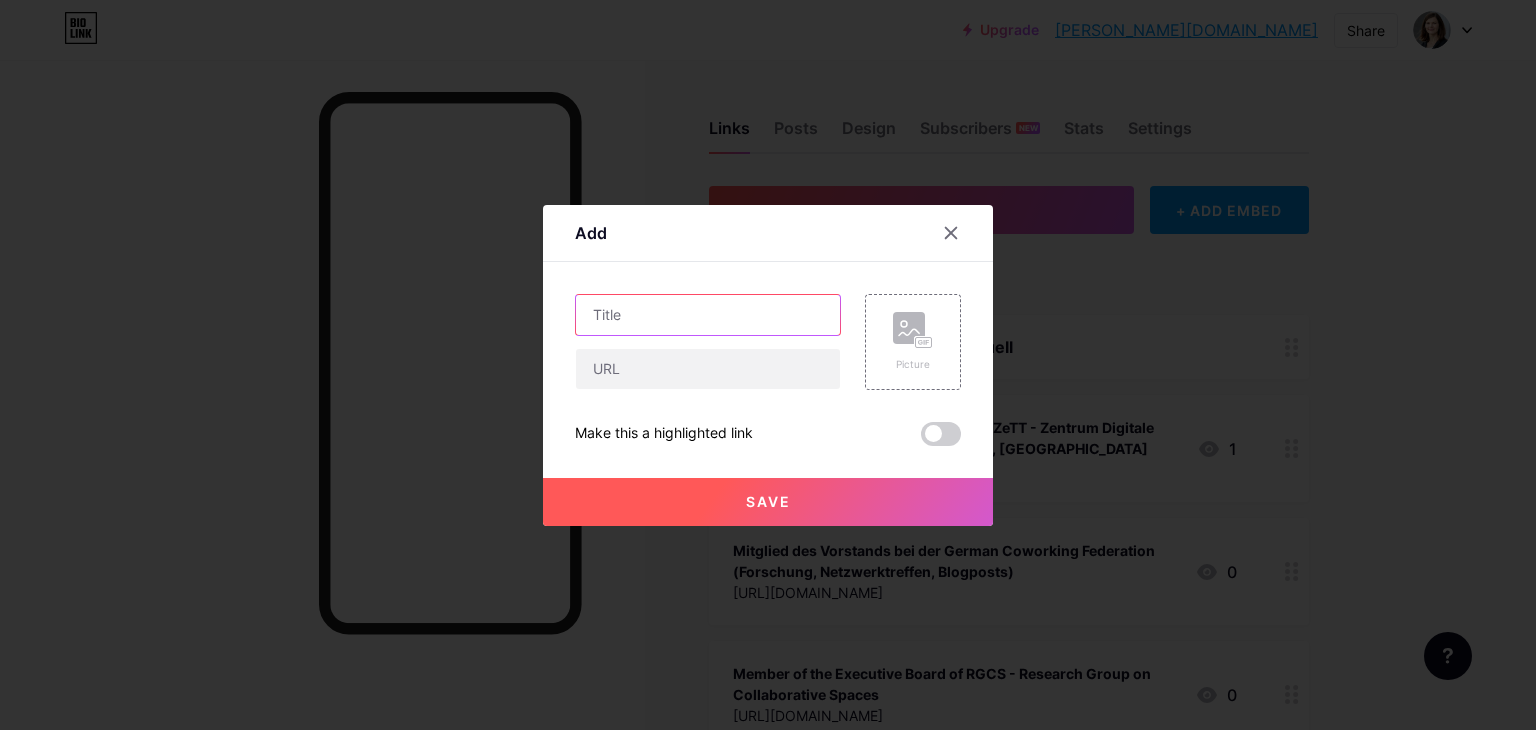 click at bounding box center (708, 315) 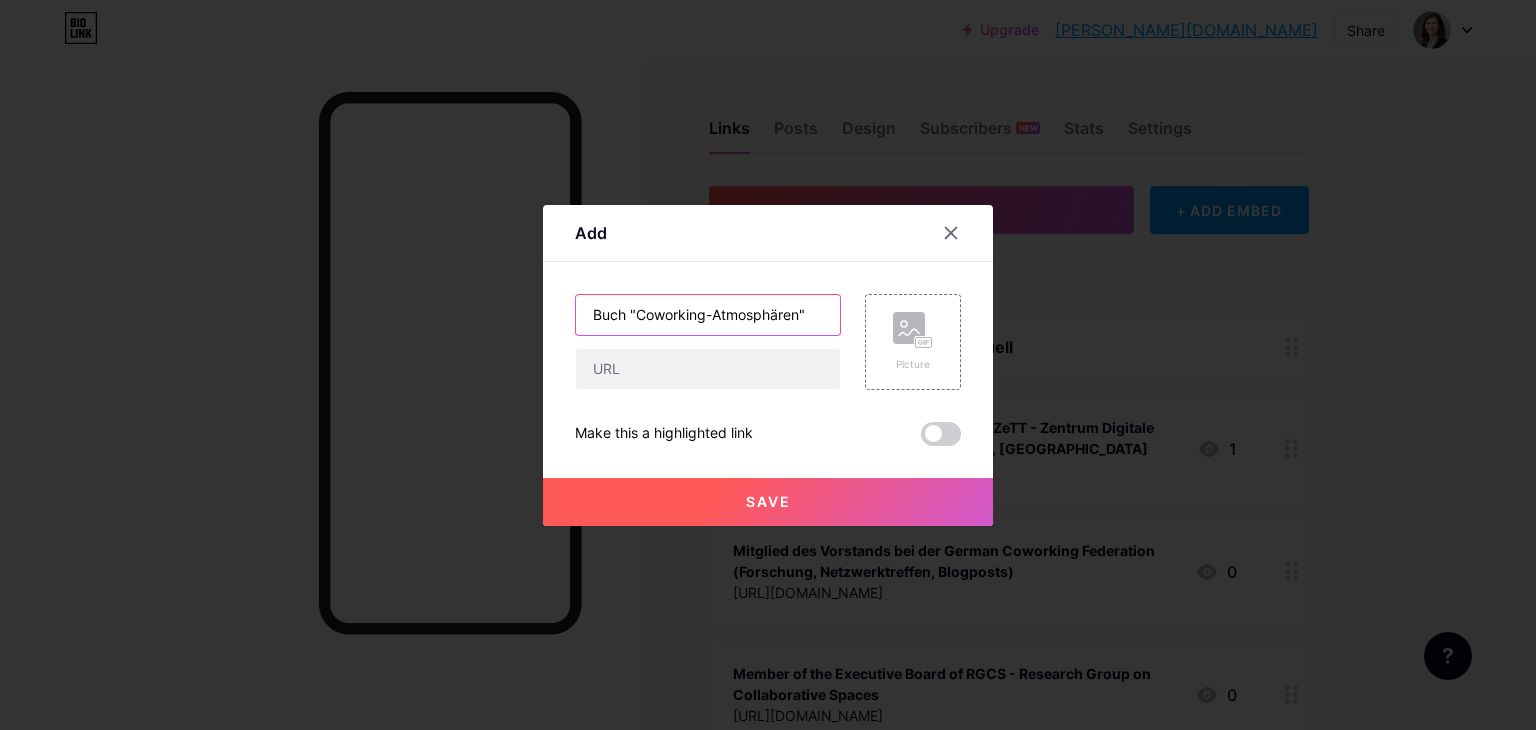 click on "Buch "Coworking-Atmosphären"" at bounding box center [708, 315] 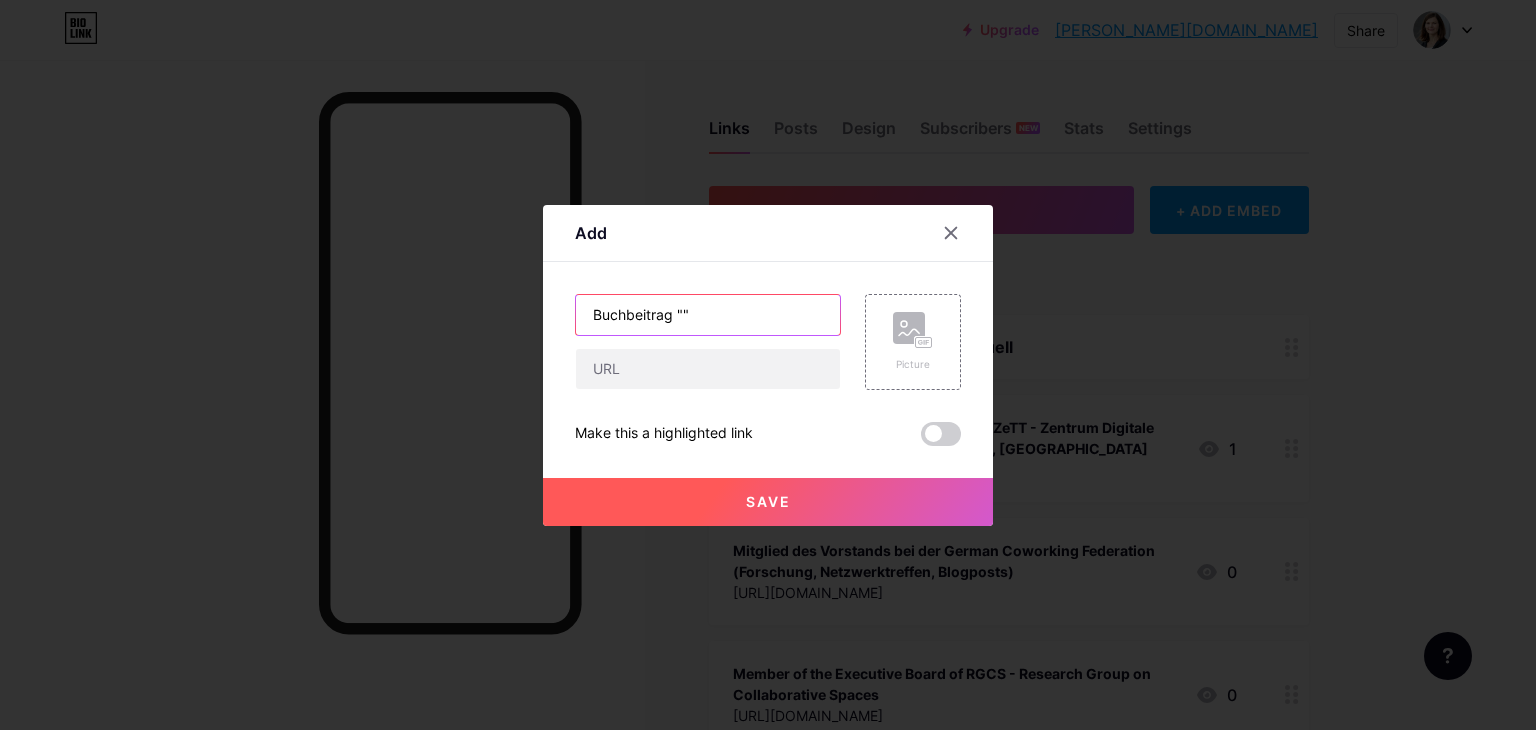 scroll, scrollTop: 0, scrollLeft: 0, axis: both 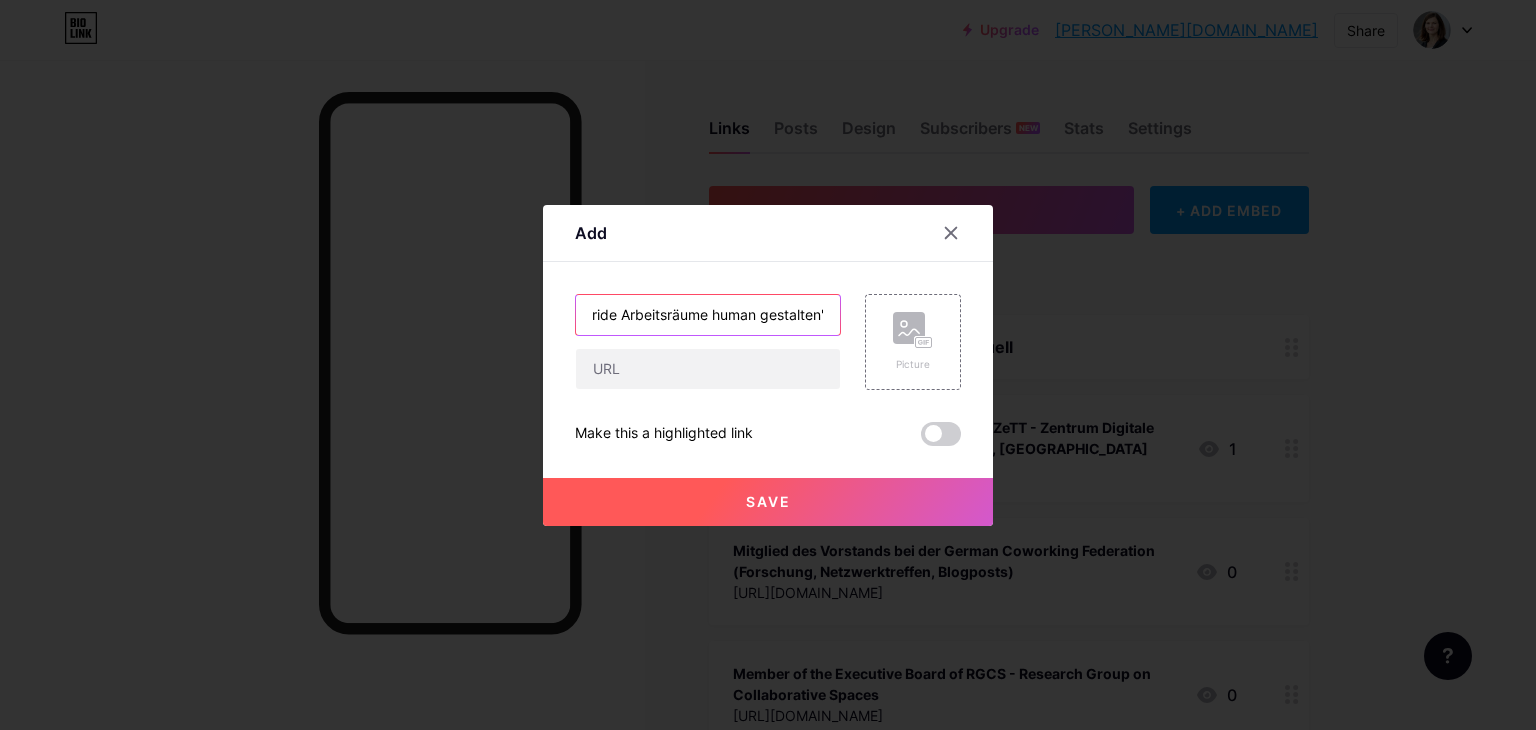 type on "Buchbeitrag "Hybride Arbeitsräume human gestalten"" 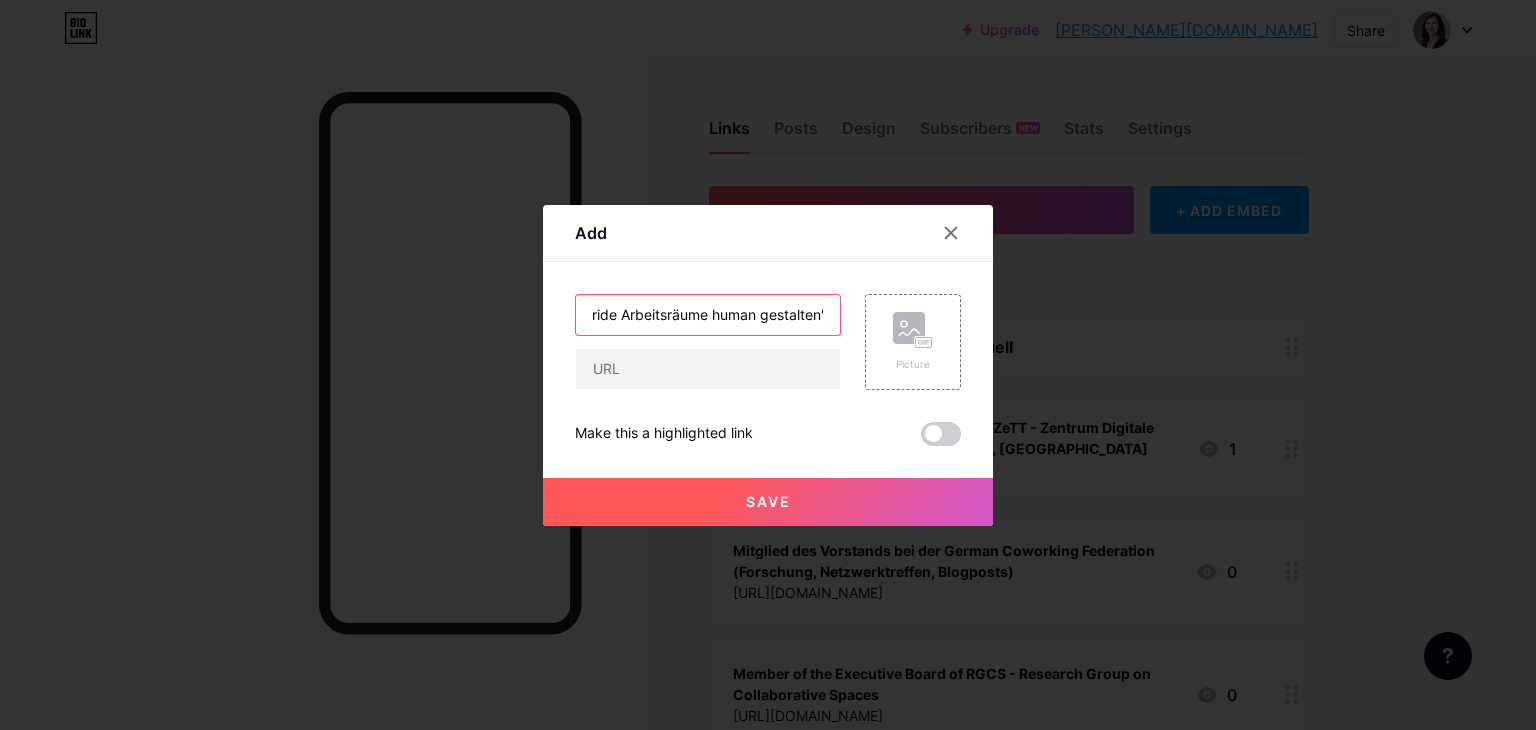 scroll, scrollTop: 0, scrollLeft: 0, axis: both 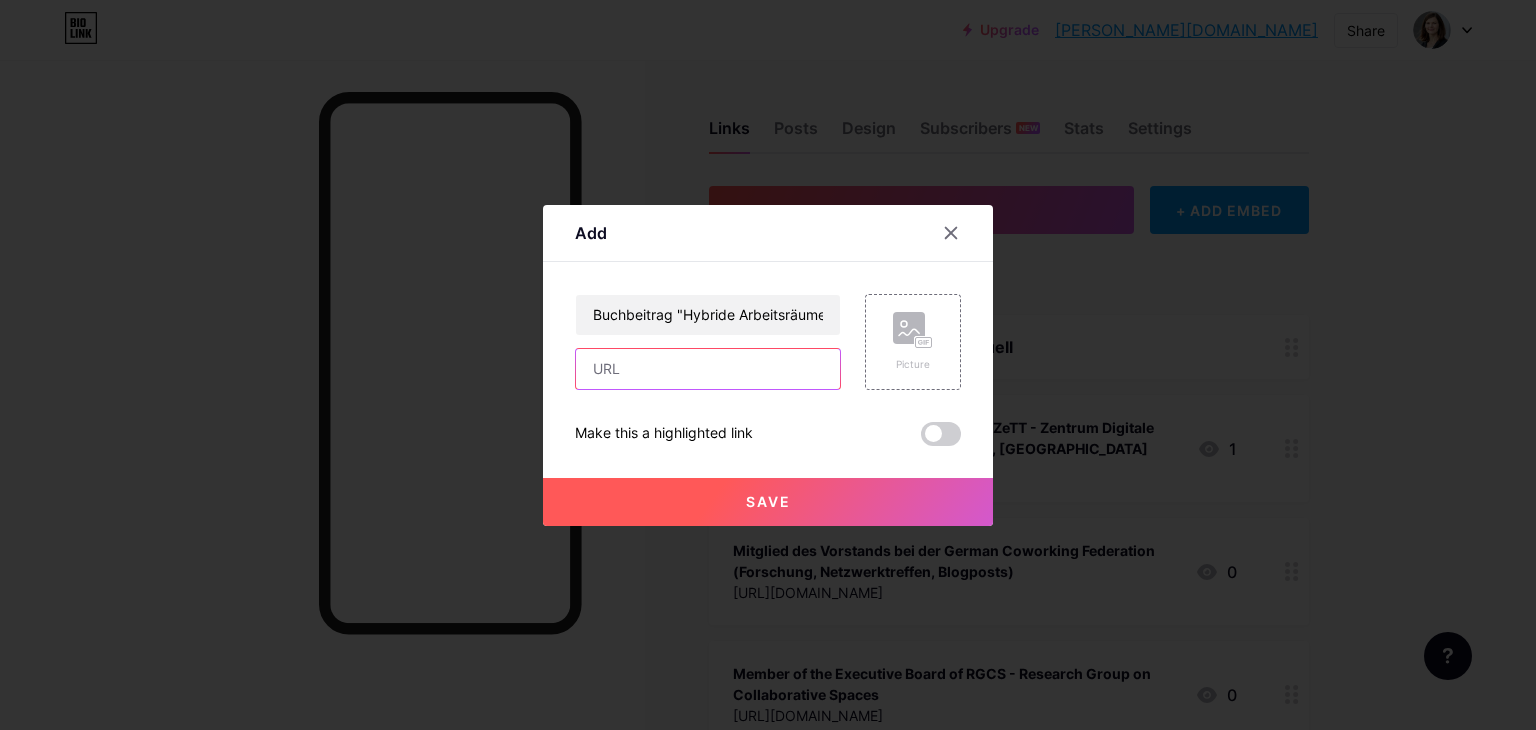 click at bounding box center [708, 369] 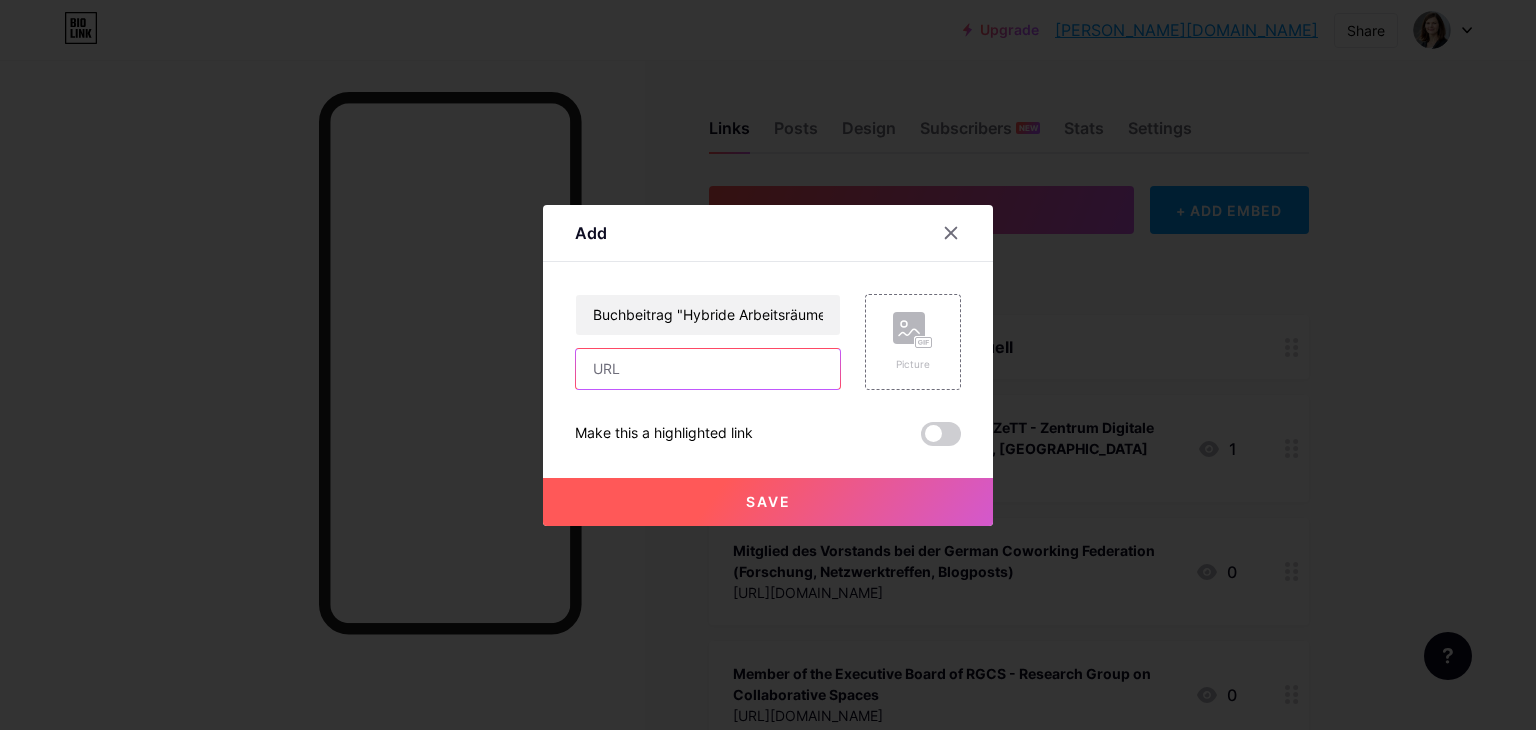 paste on "[URL][DOMAIN_NAME]" 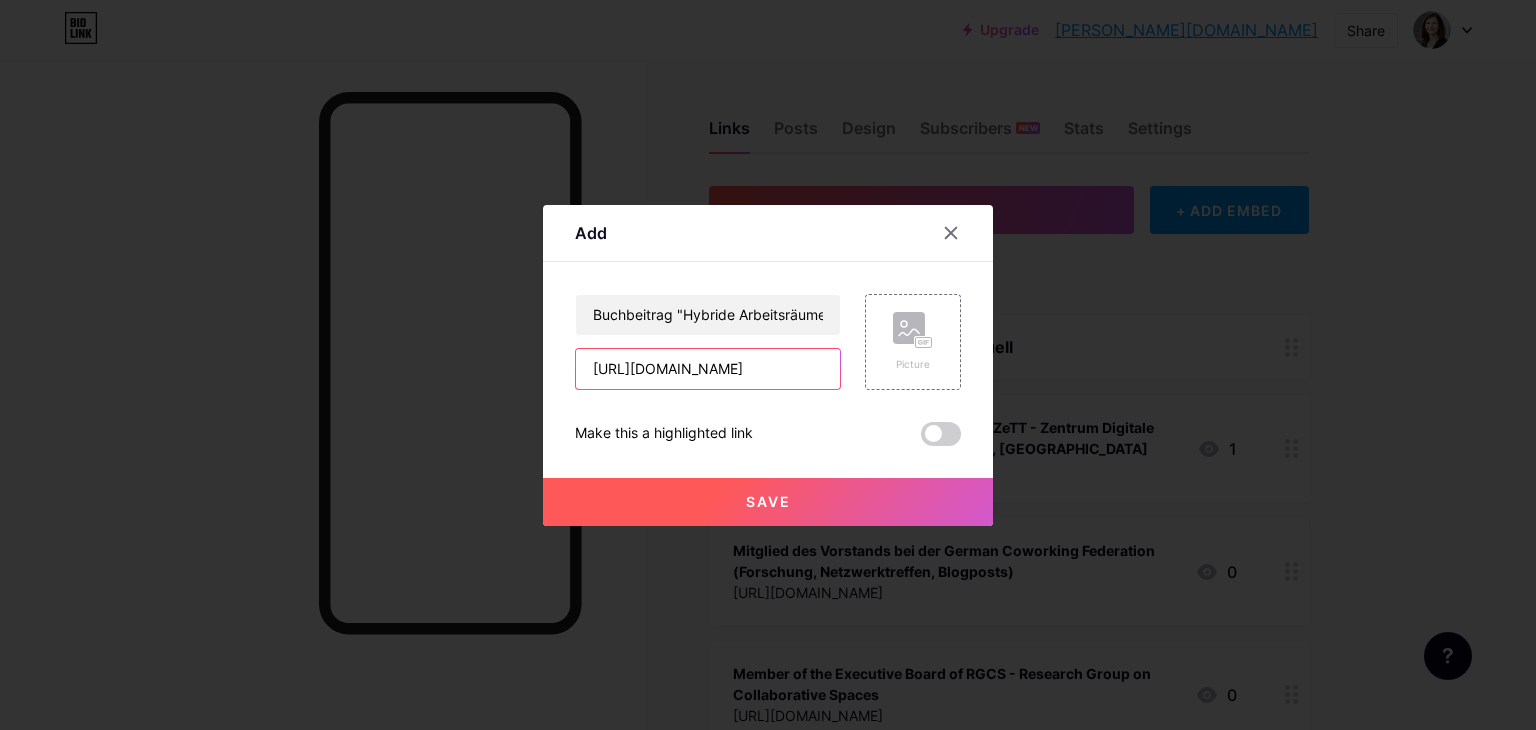 scroll, scrollTop: 0, scrollLeft: 295, axis: horizontal 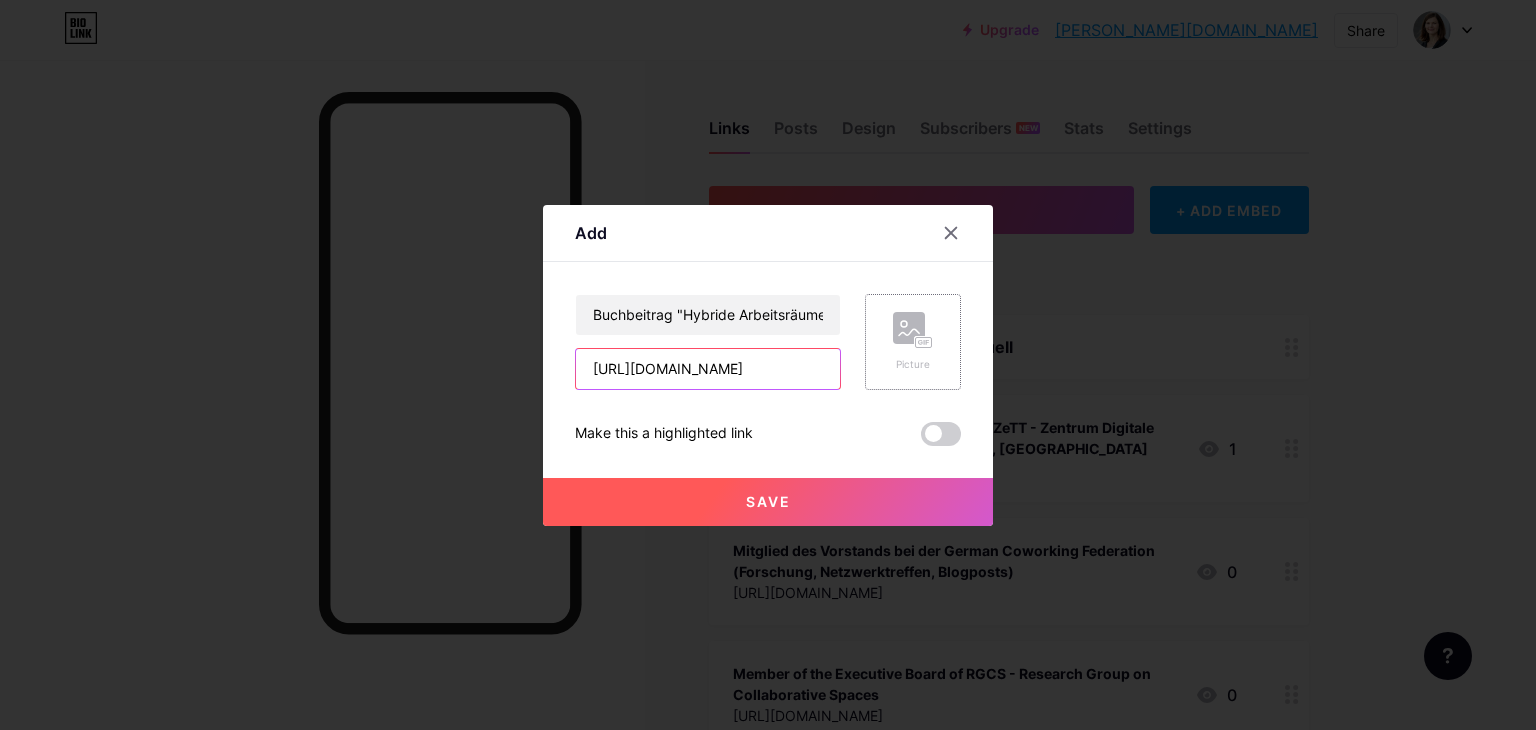 type on "[URL][DOMAIN_NAME]" 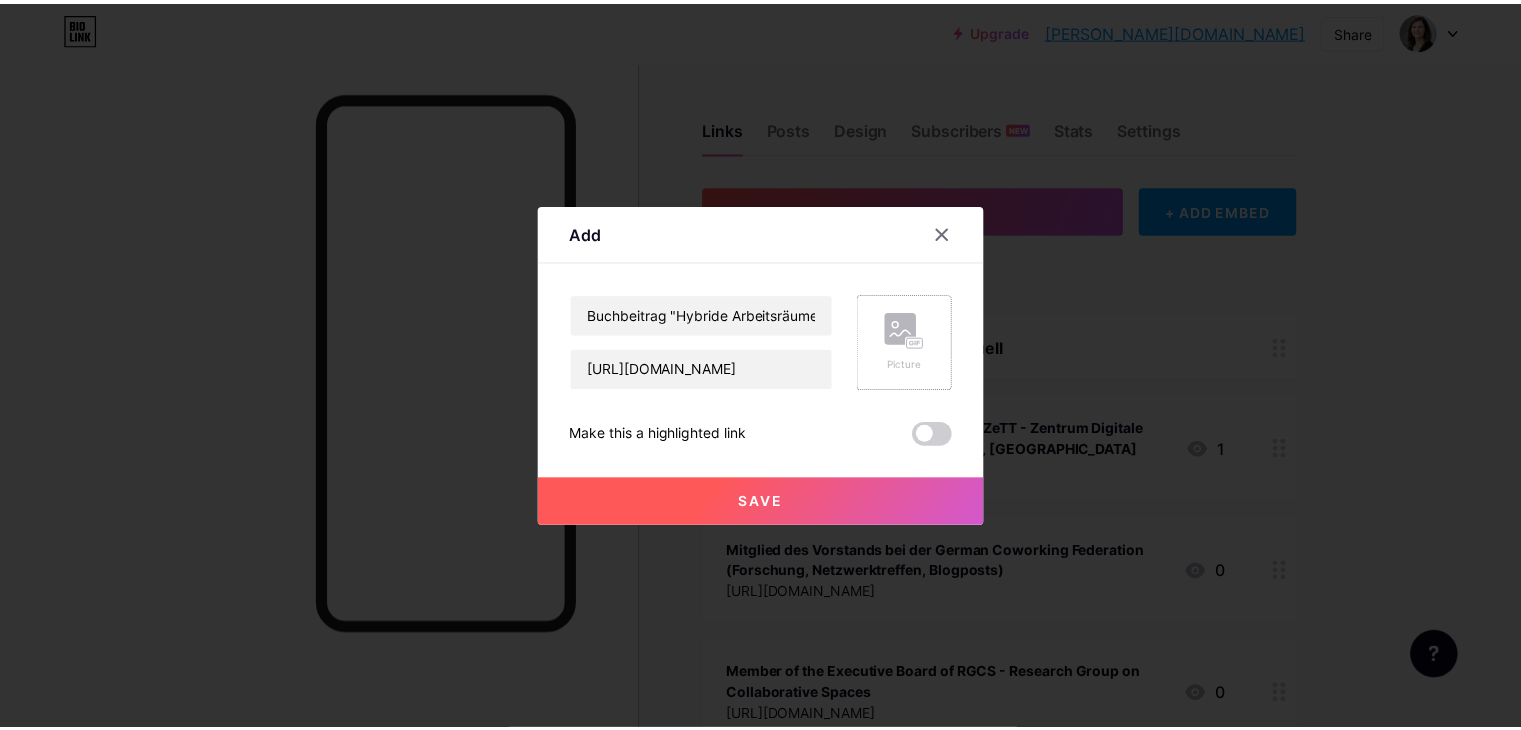 scroll, scrollTop: 0, scrollLeft: 0, axis: both 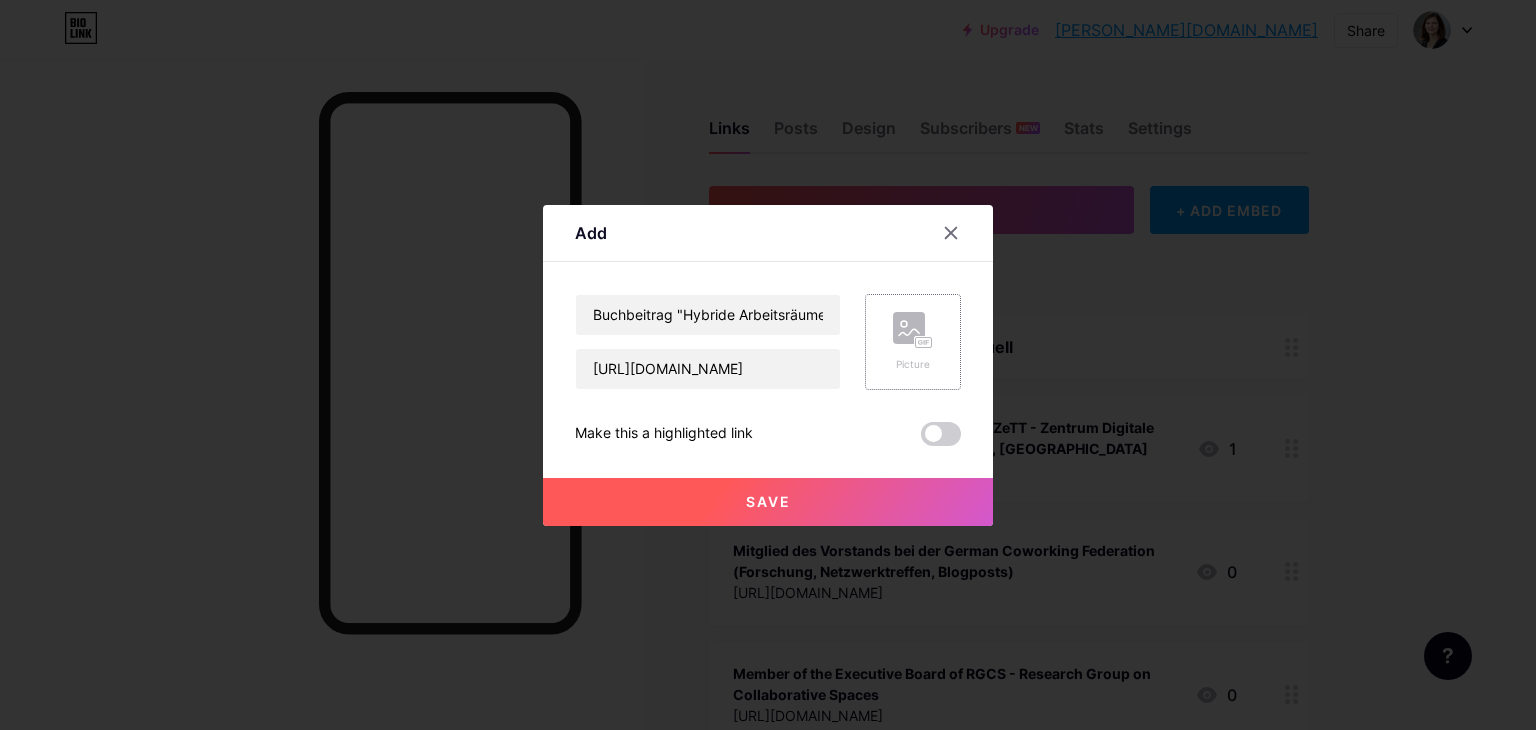 click 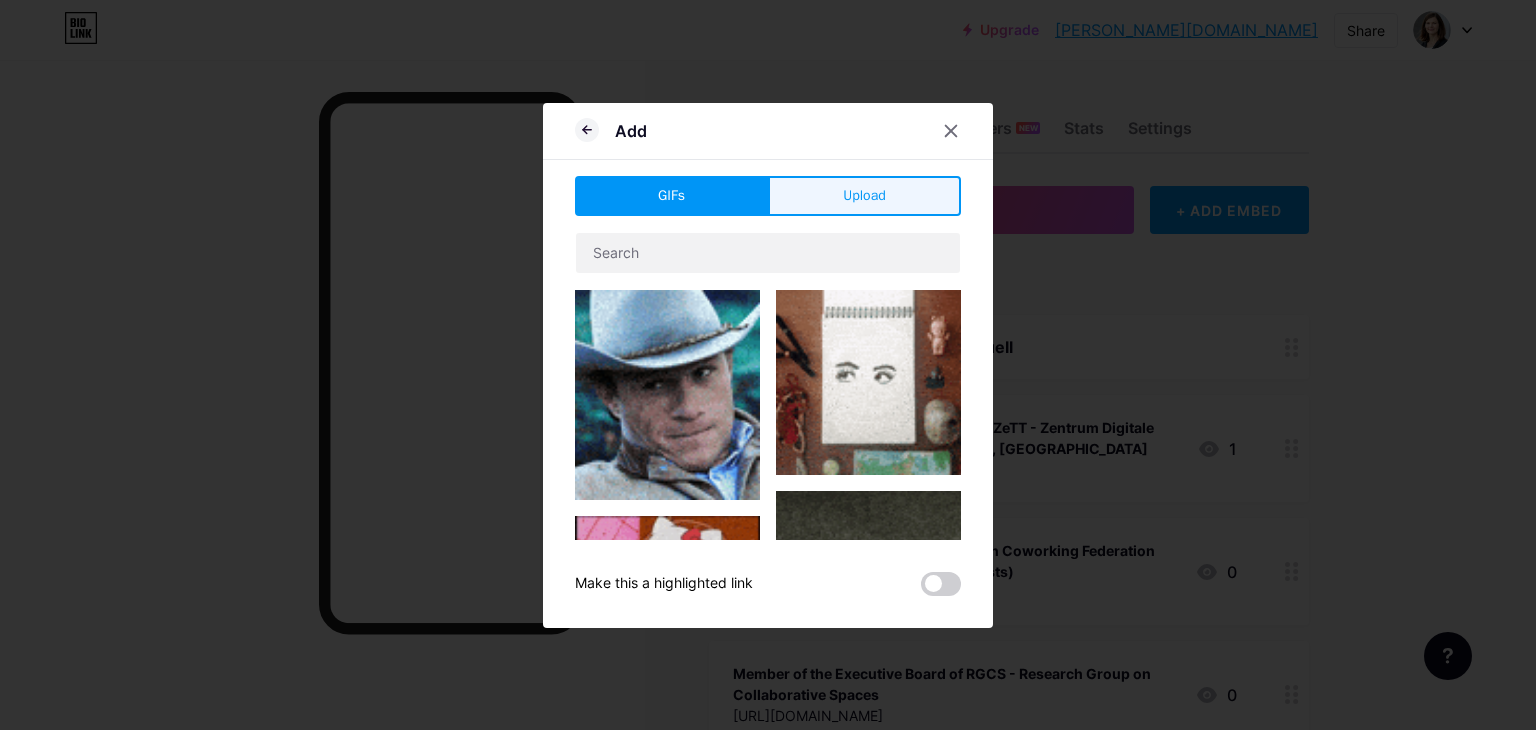 click on "Upload" at bounding box center (864, 195) 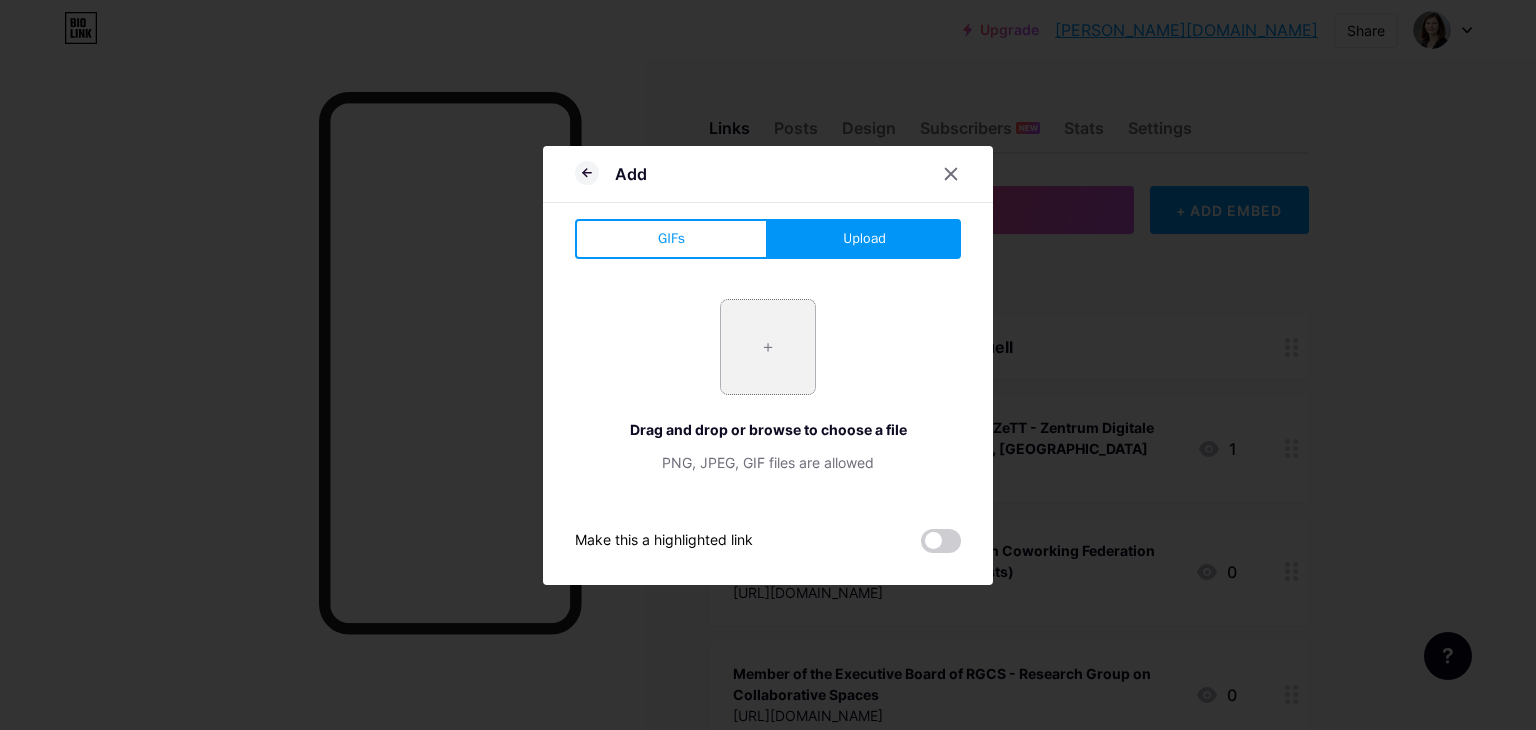 click at bounding box center (768, 347) 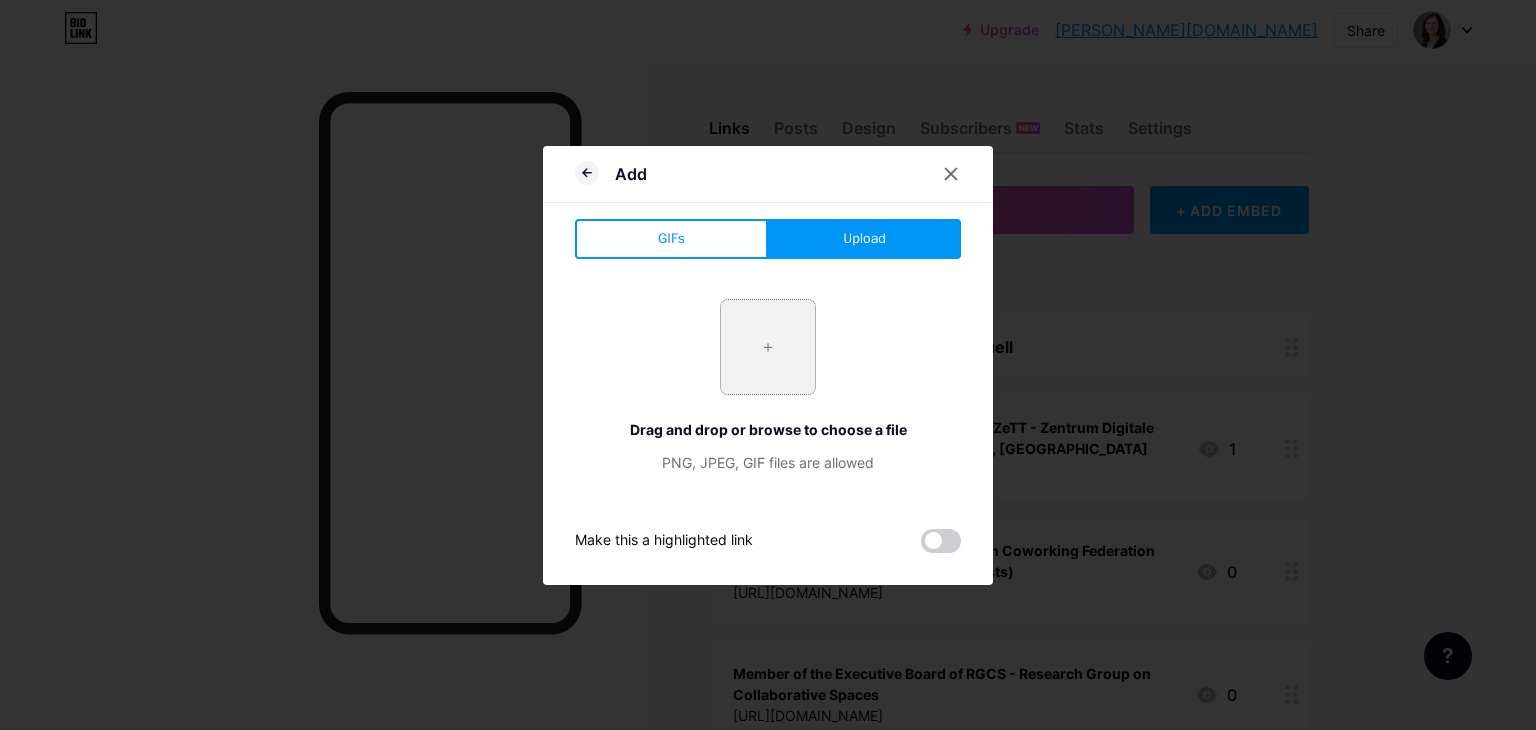 type on "C:\fakepath\Cover_Gestaltung hybrider Arbeit.png" 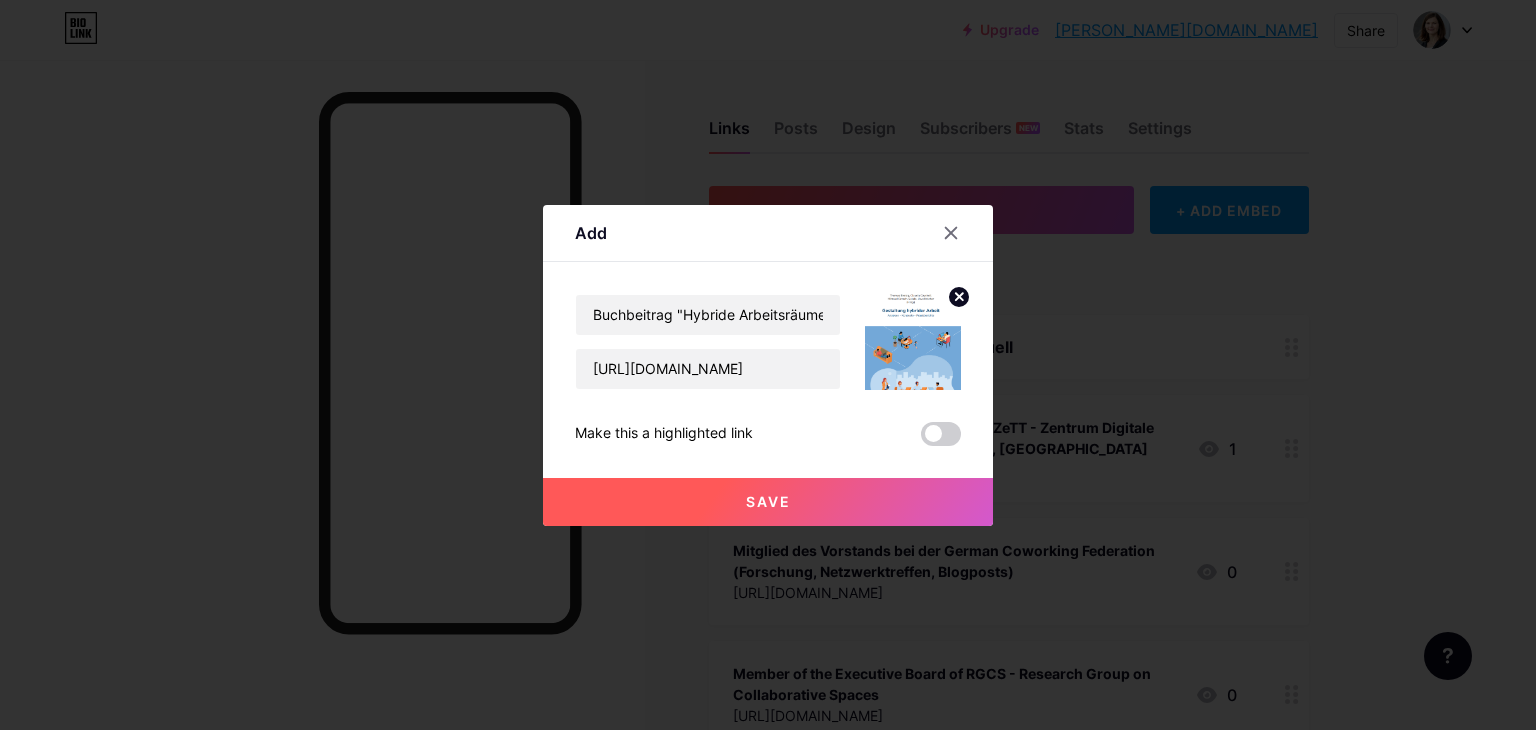 click on "Save" at bounding box center [768, 501] 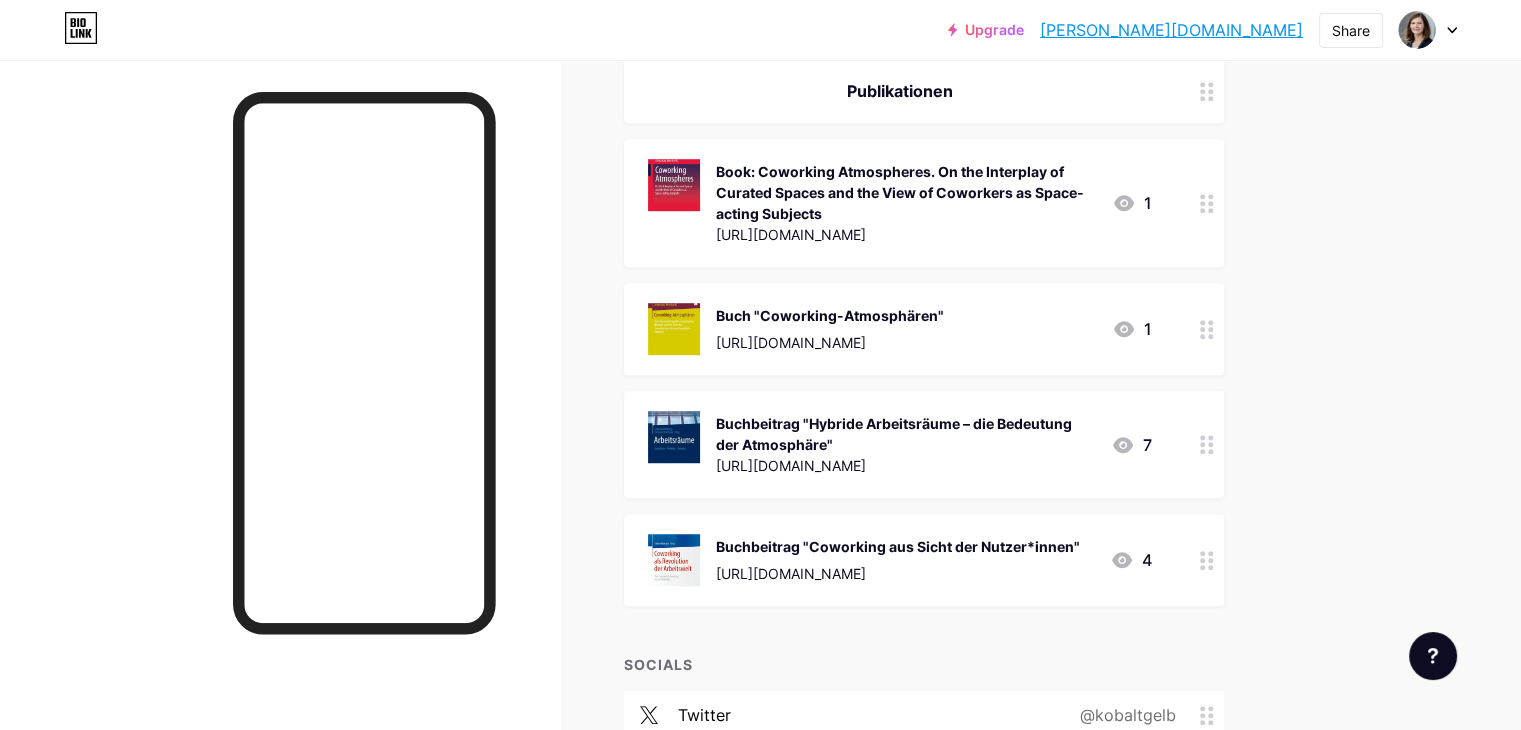 scroll, scrollTop: 1236, scrollLeft: 0, axis: vertical 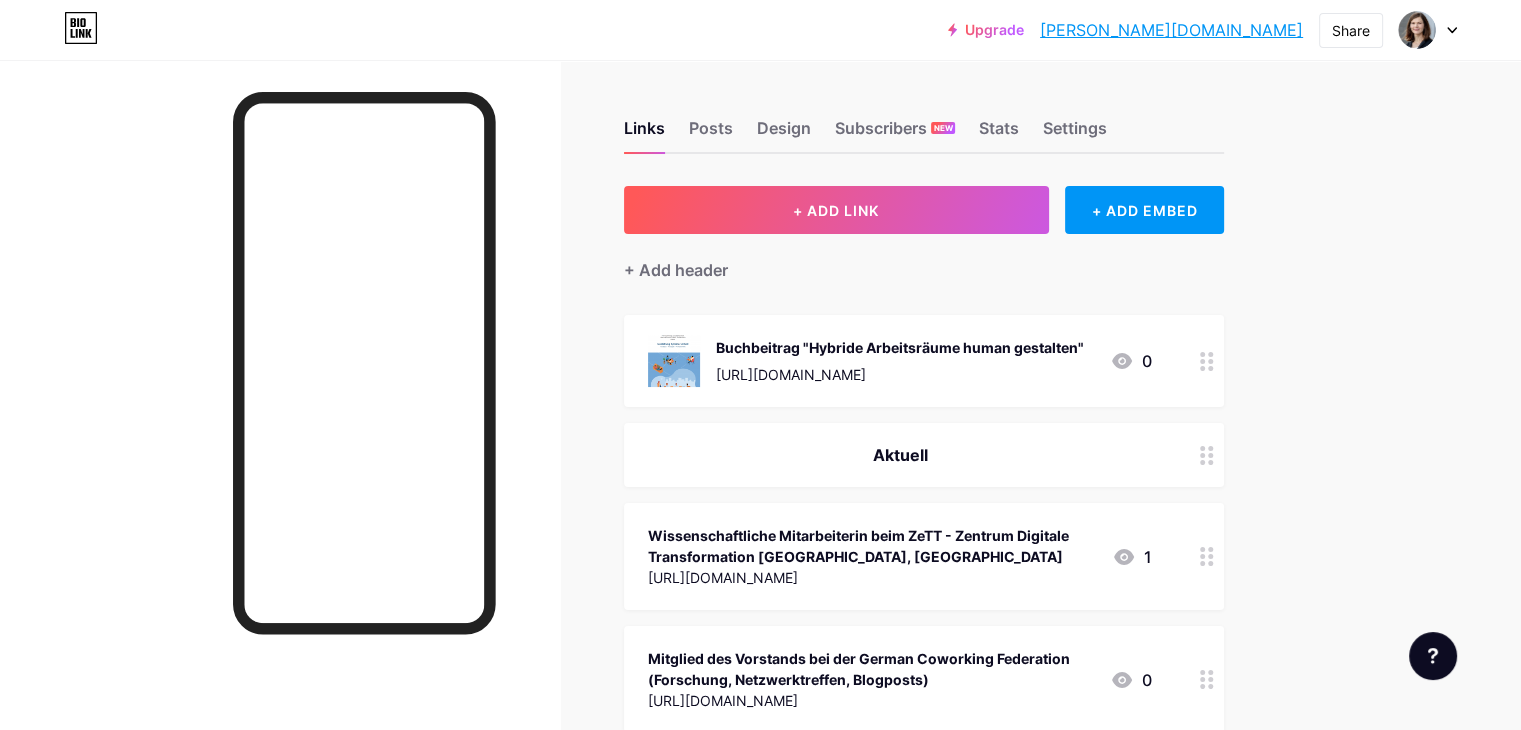 type 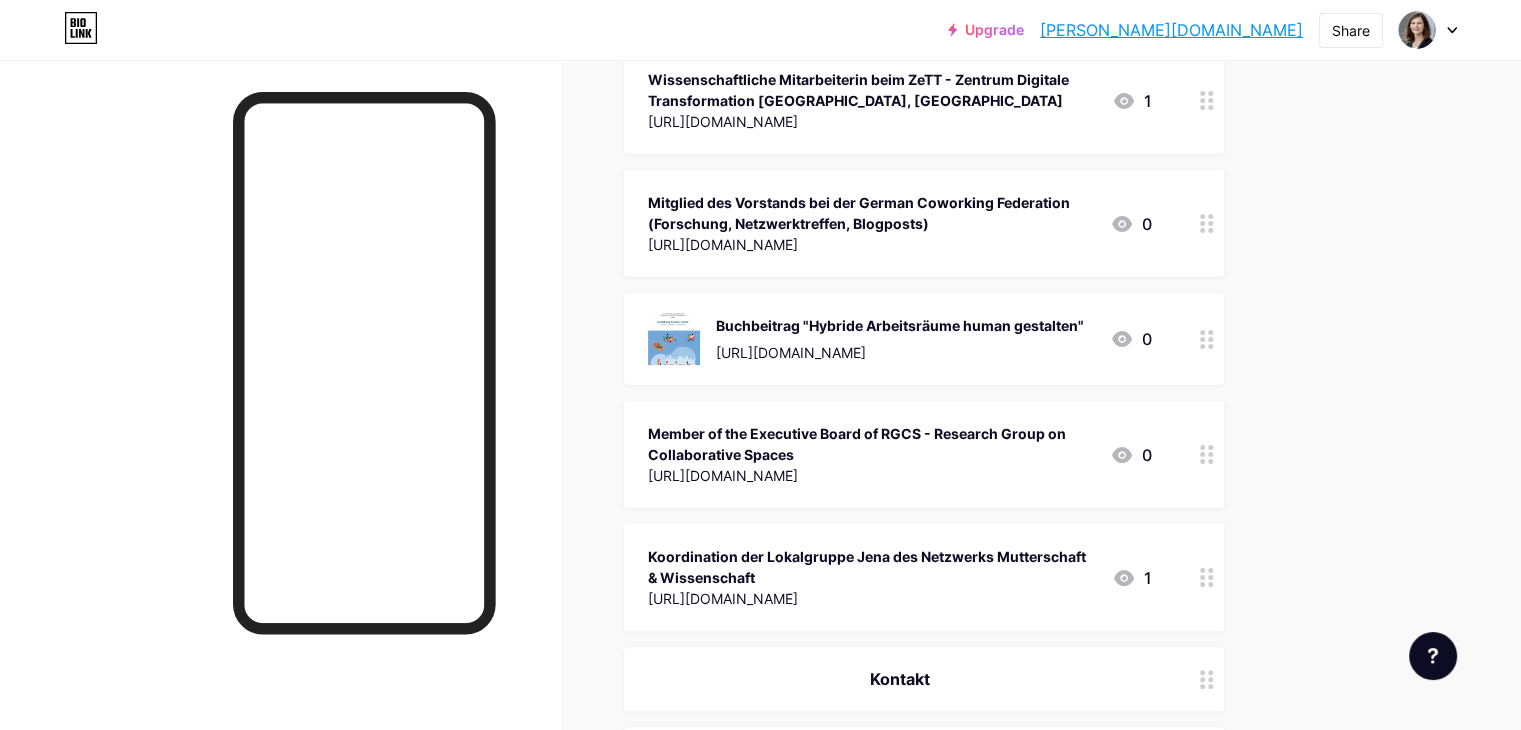 scroll, scrollTop: 352, scrollLeft: 0, axis: vertical 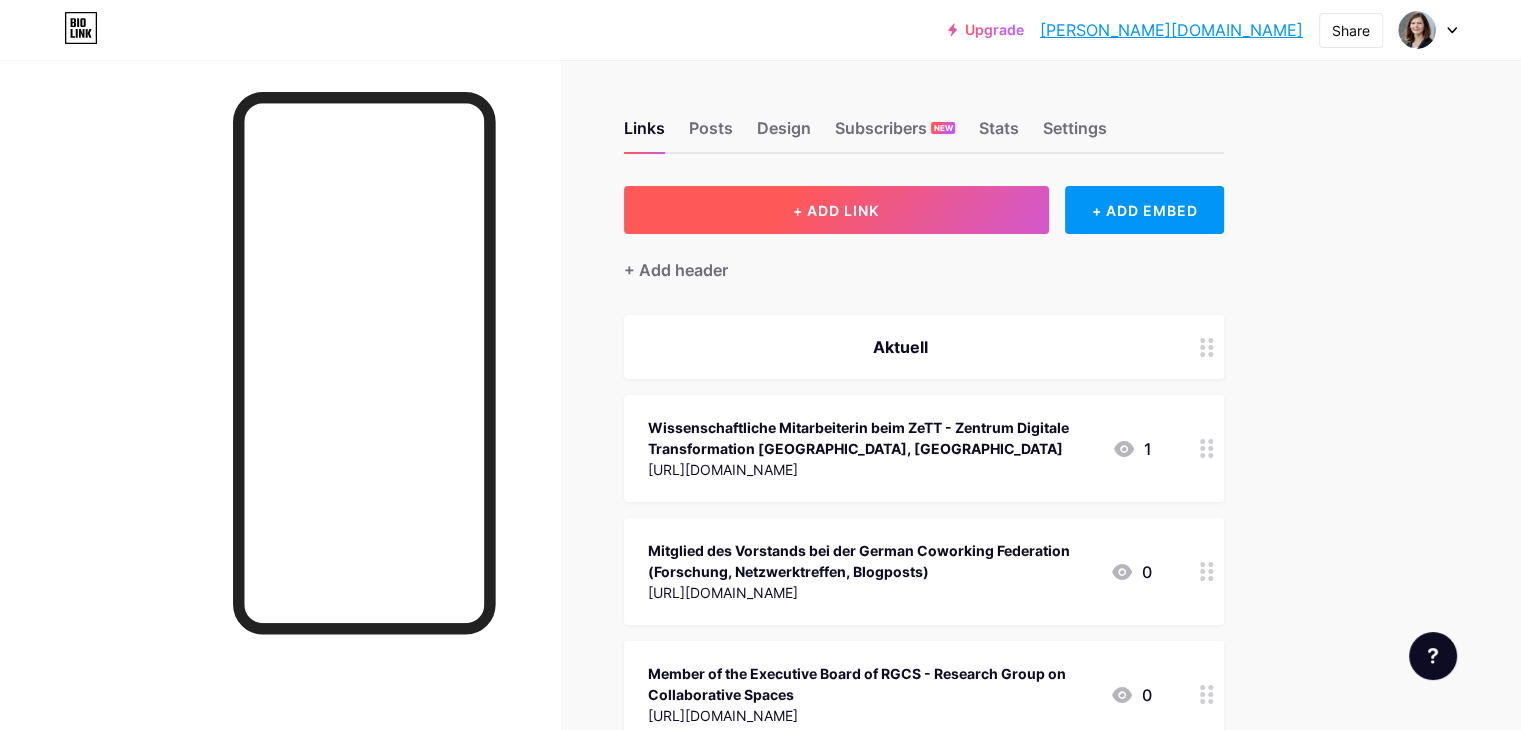 click on "+ ADD LINK" at bounding box center (836, 210) 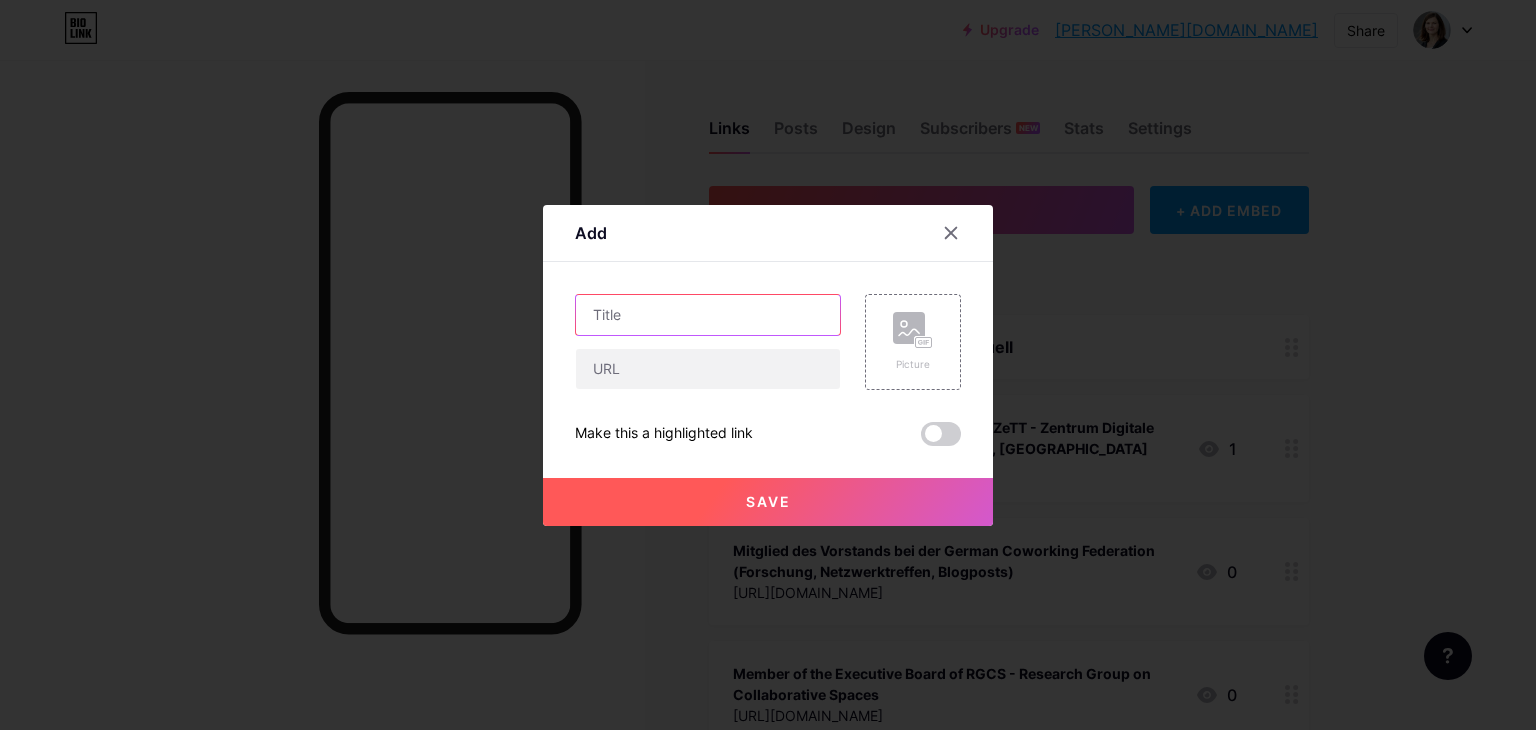 click at bounding box center (708, 315) 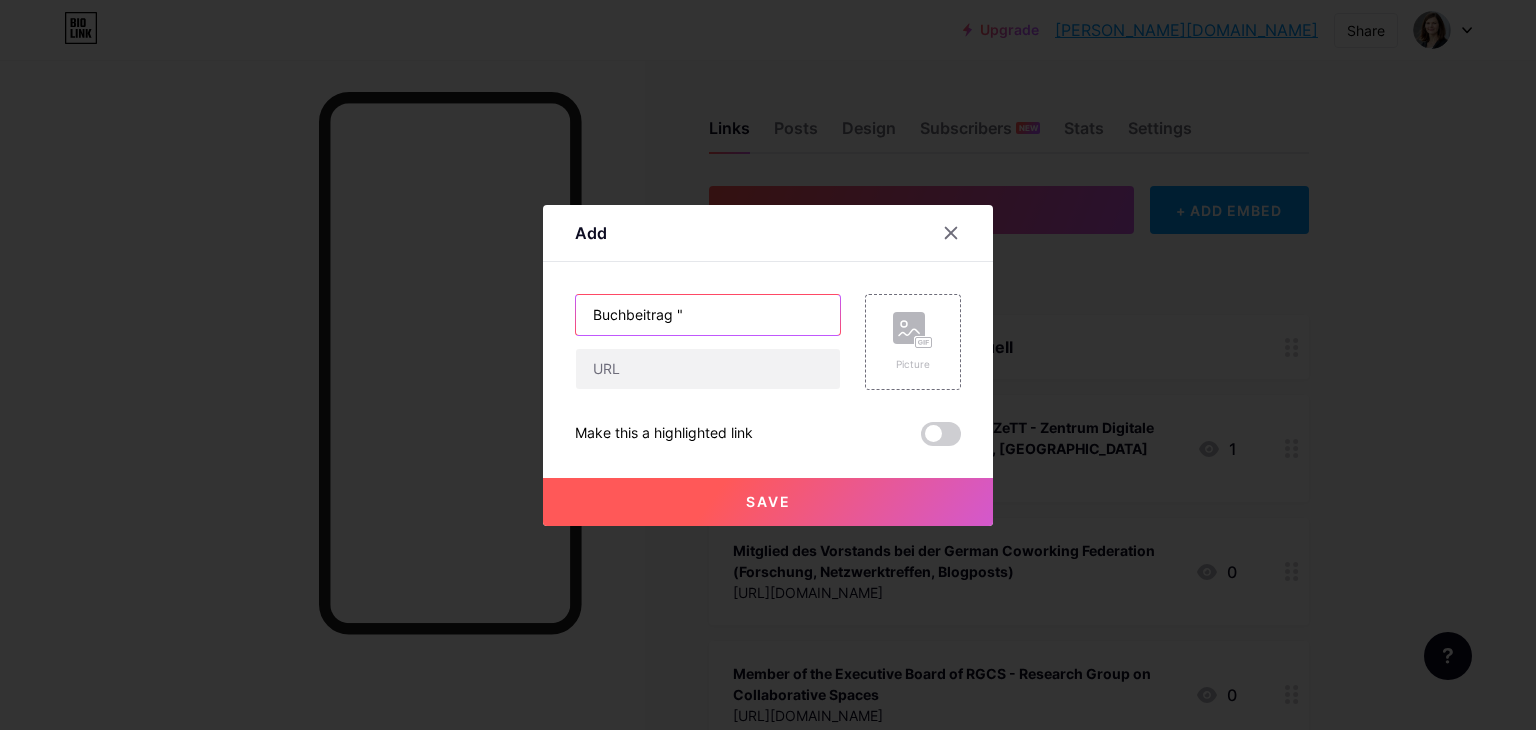 paste on "Mobiles Arbeiten in der Post-Pandemie-Ära: Digitalisierung geht nicht ohne die Gestaltung des Sozialen" 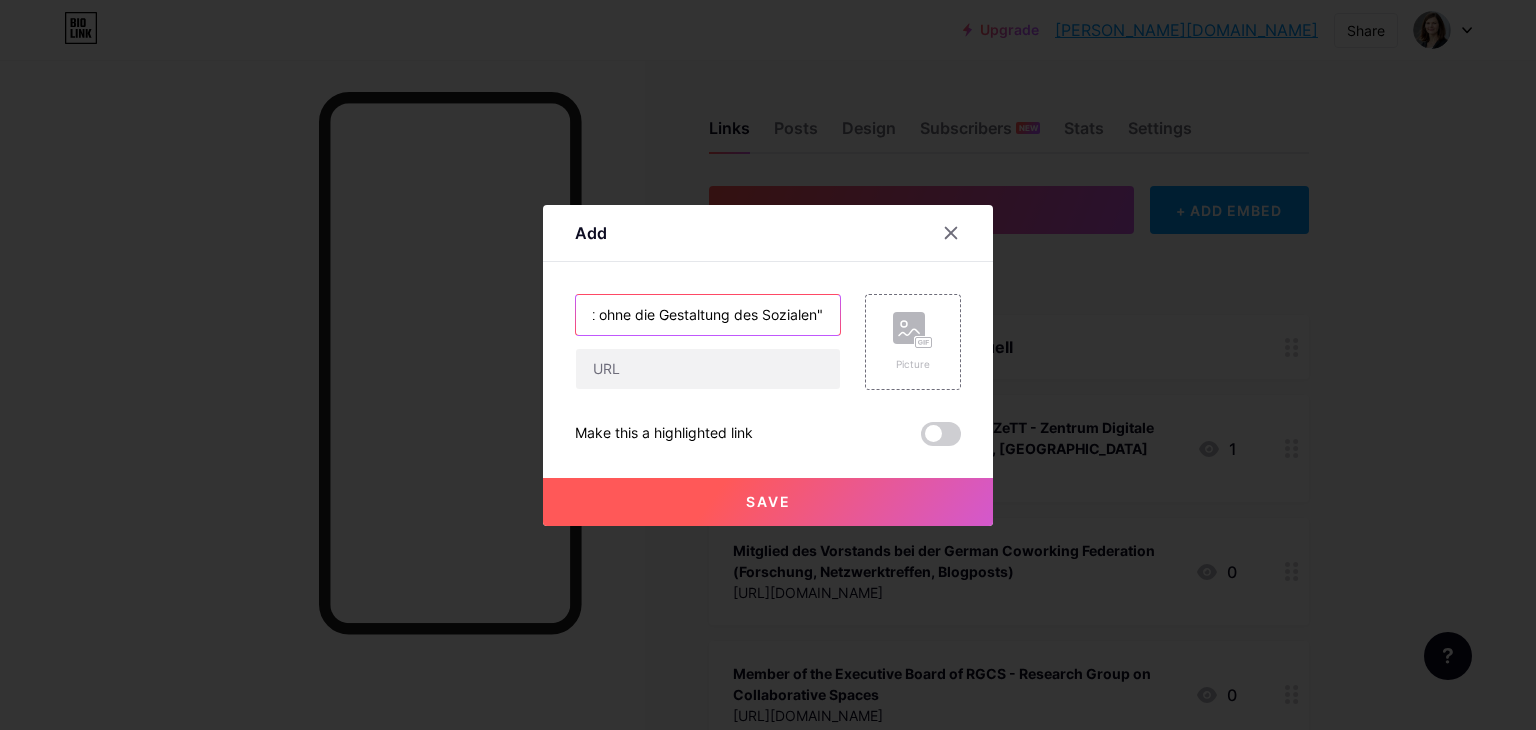 scroll, scrollTop: 0, scrollLeft: 548, axis: horizontal 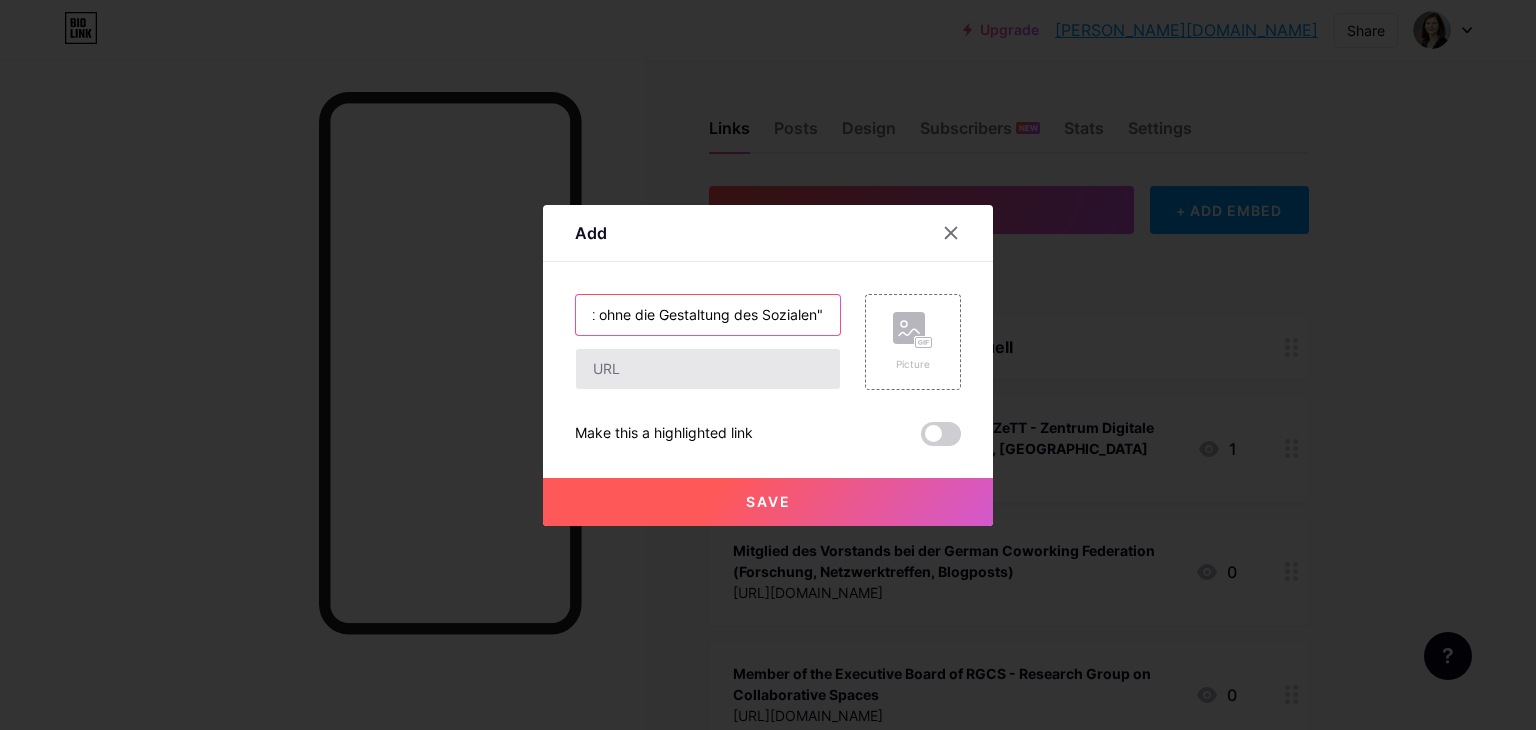 type on "Buchbeitrag "Mobiles Arbeiten in der Post-Pandemie-Ära: Digitalisierung geht nicht ohne die Gestaltung des Sozialen"" 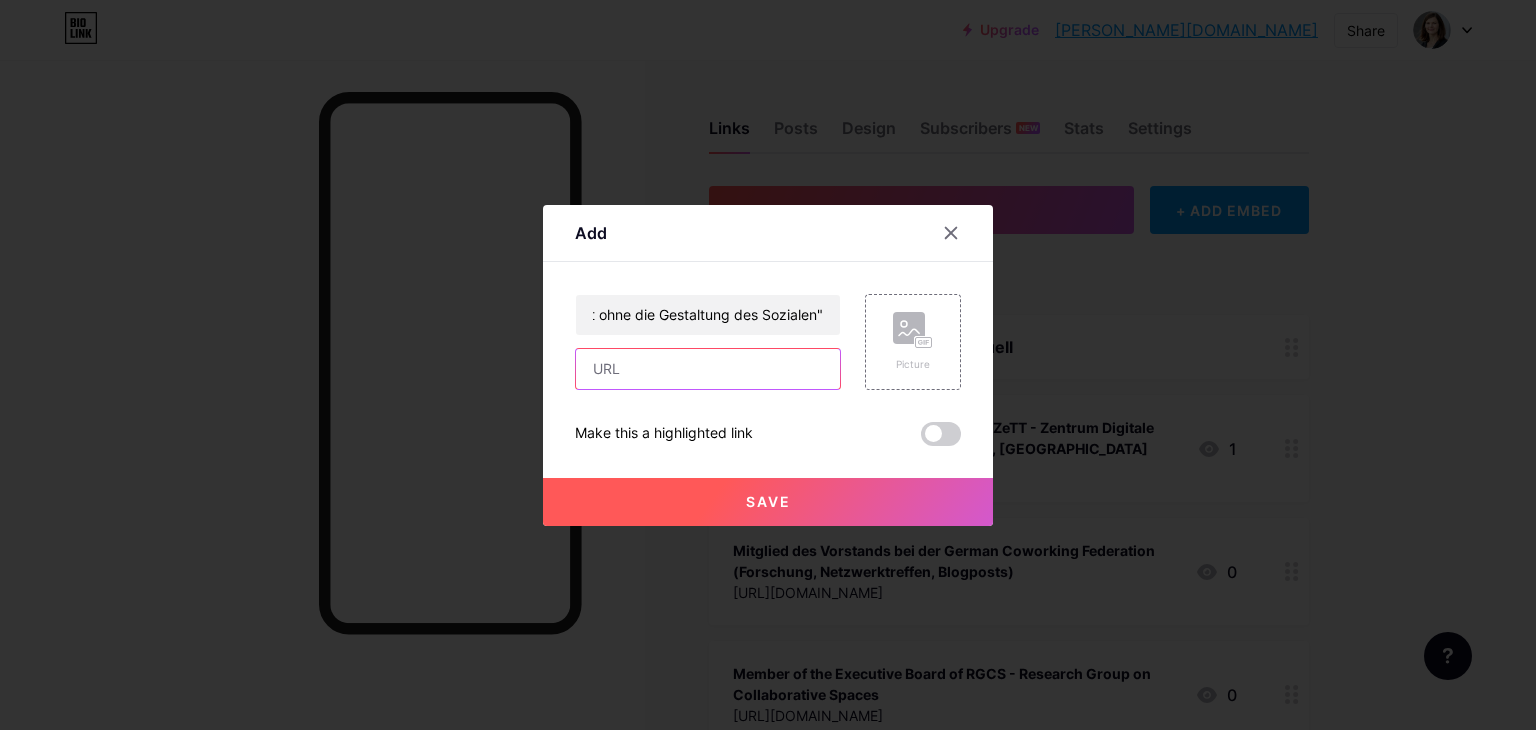 scroll, scrollTop: 0, scrollLeft: 0, axis: both 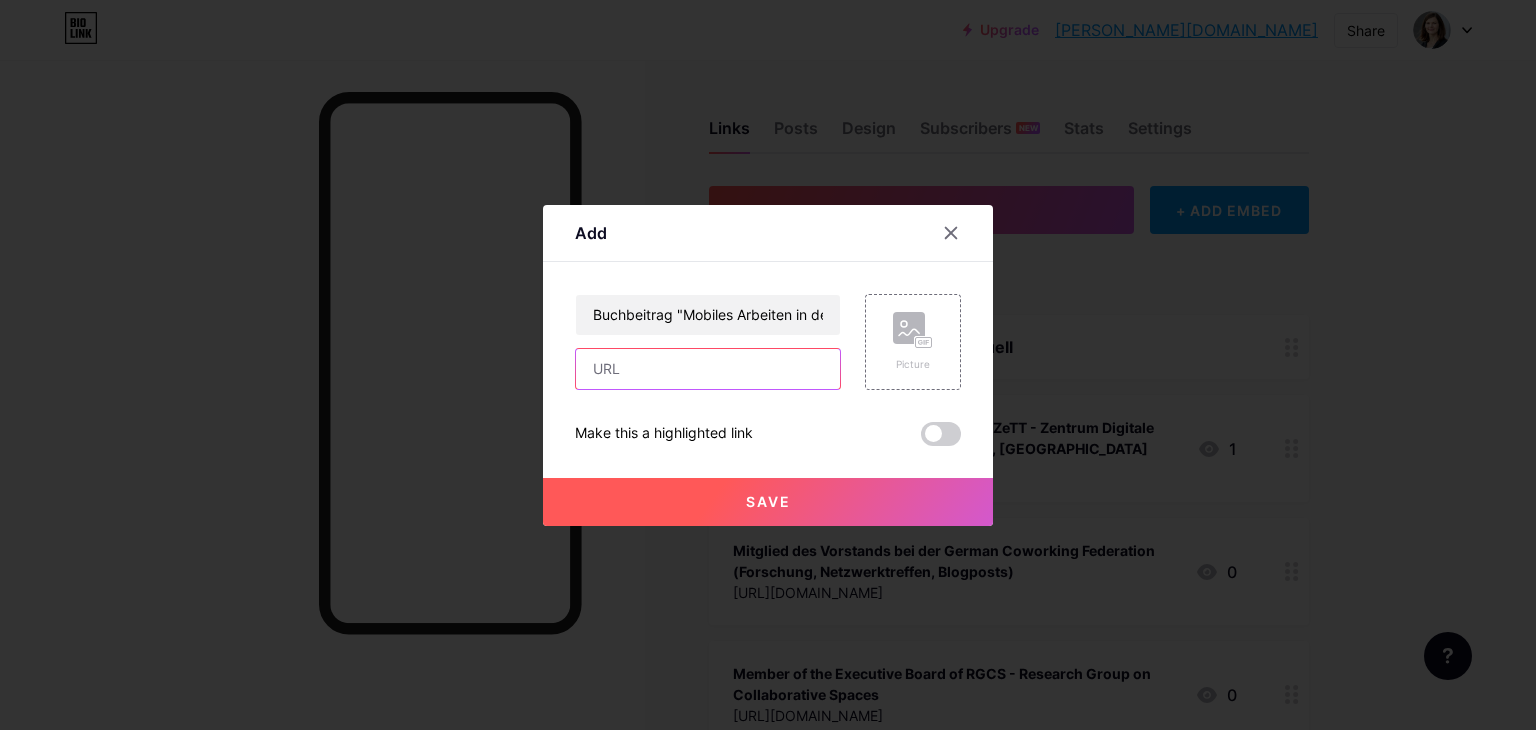 click at bounding box center [708, 369] 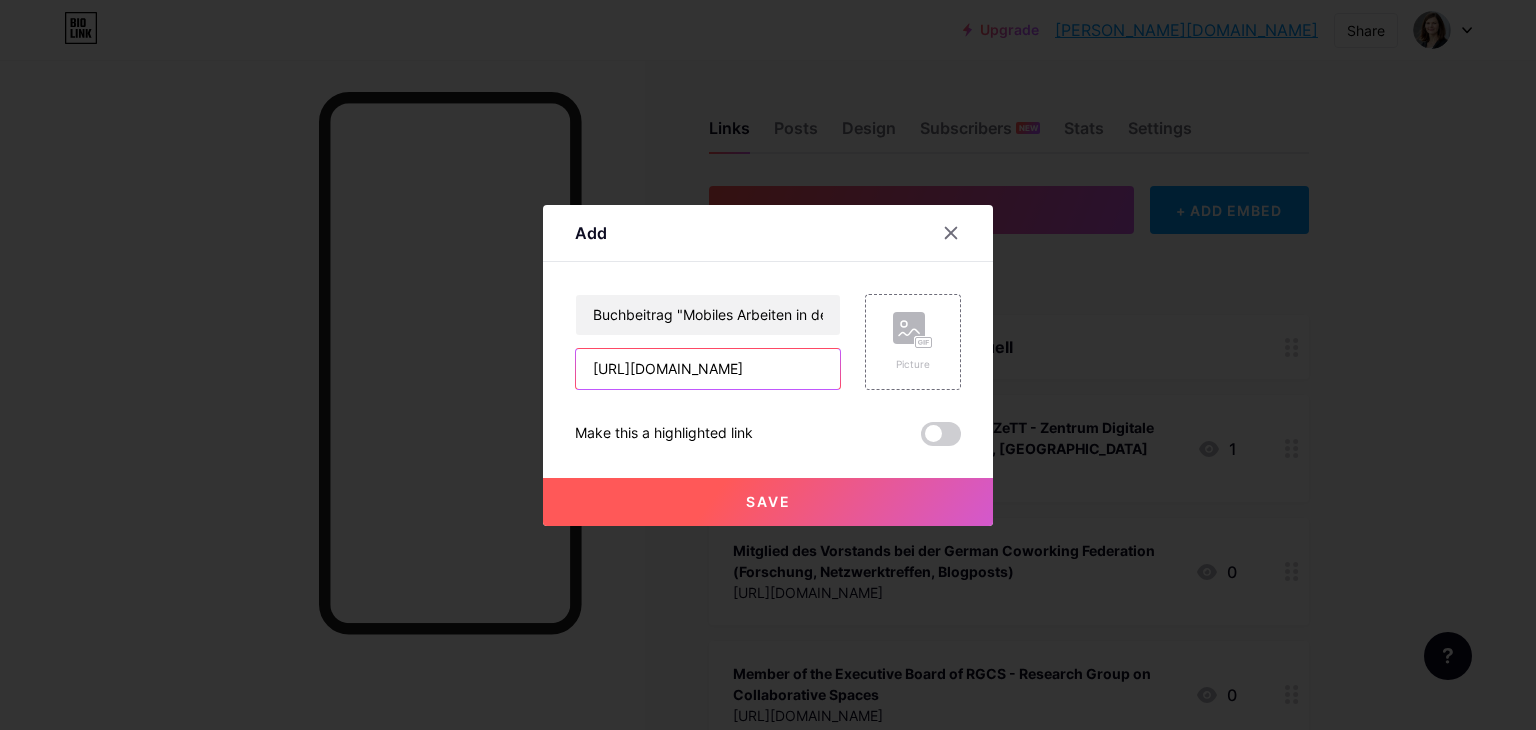 scroll, scrollTop: 0, scrollLeft: 193, axis: horizontal 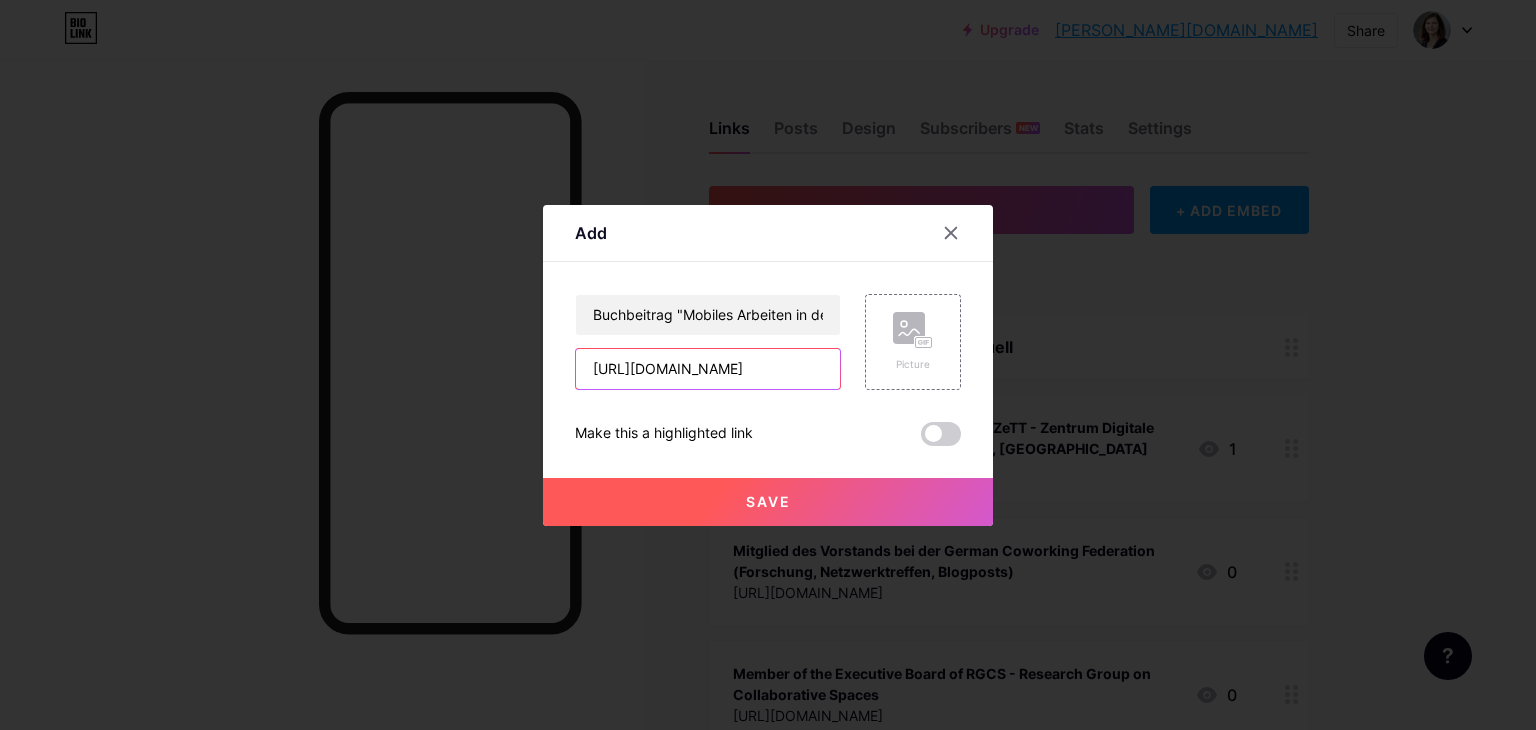 type on "[URL][DOMAIN_NAME]" 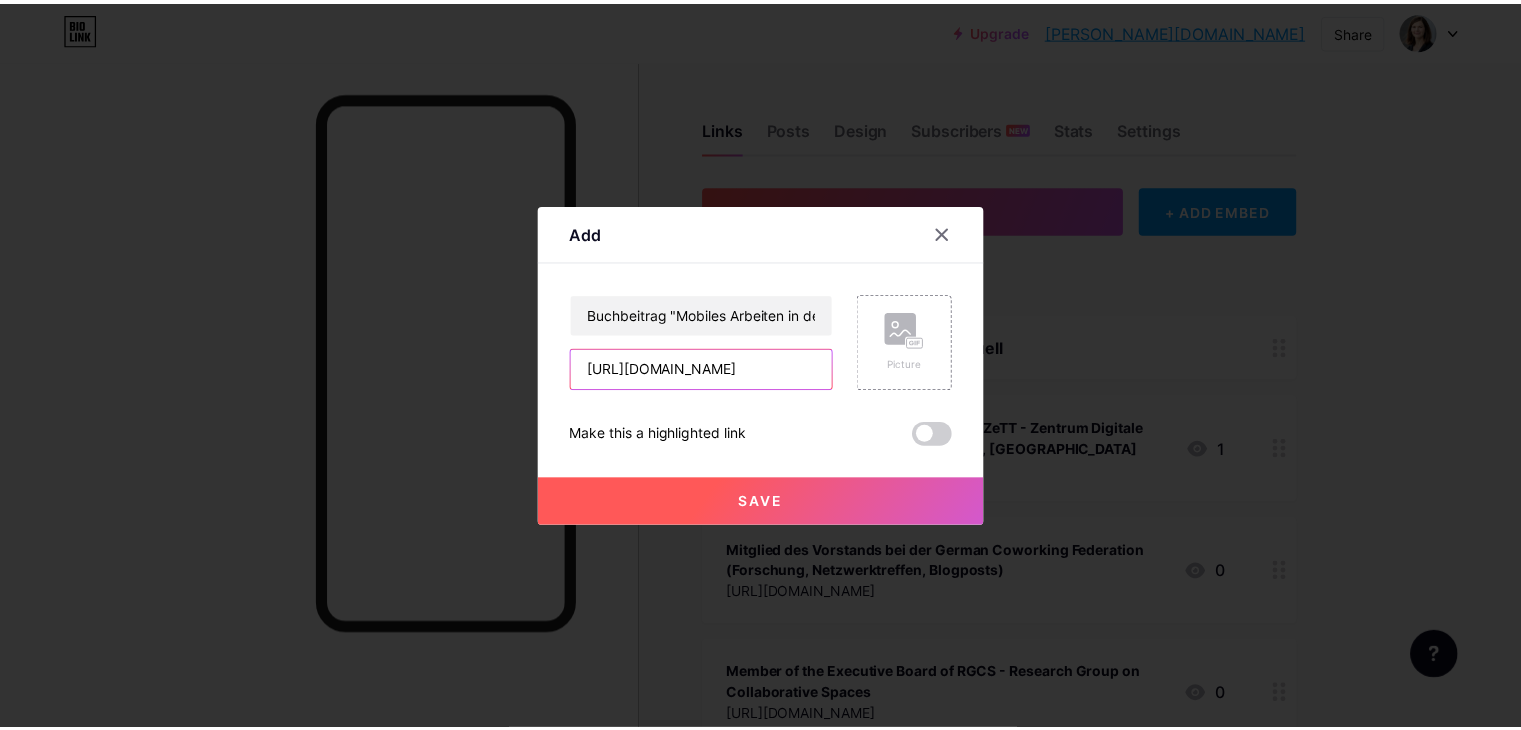 scroll, scrollTop: 0, scrollLeft: 0, axis: both 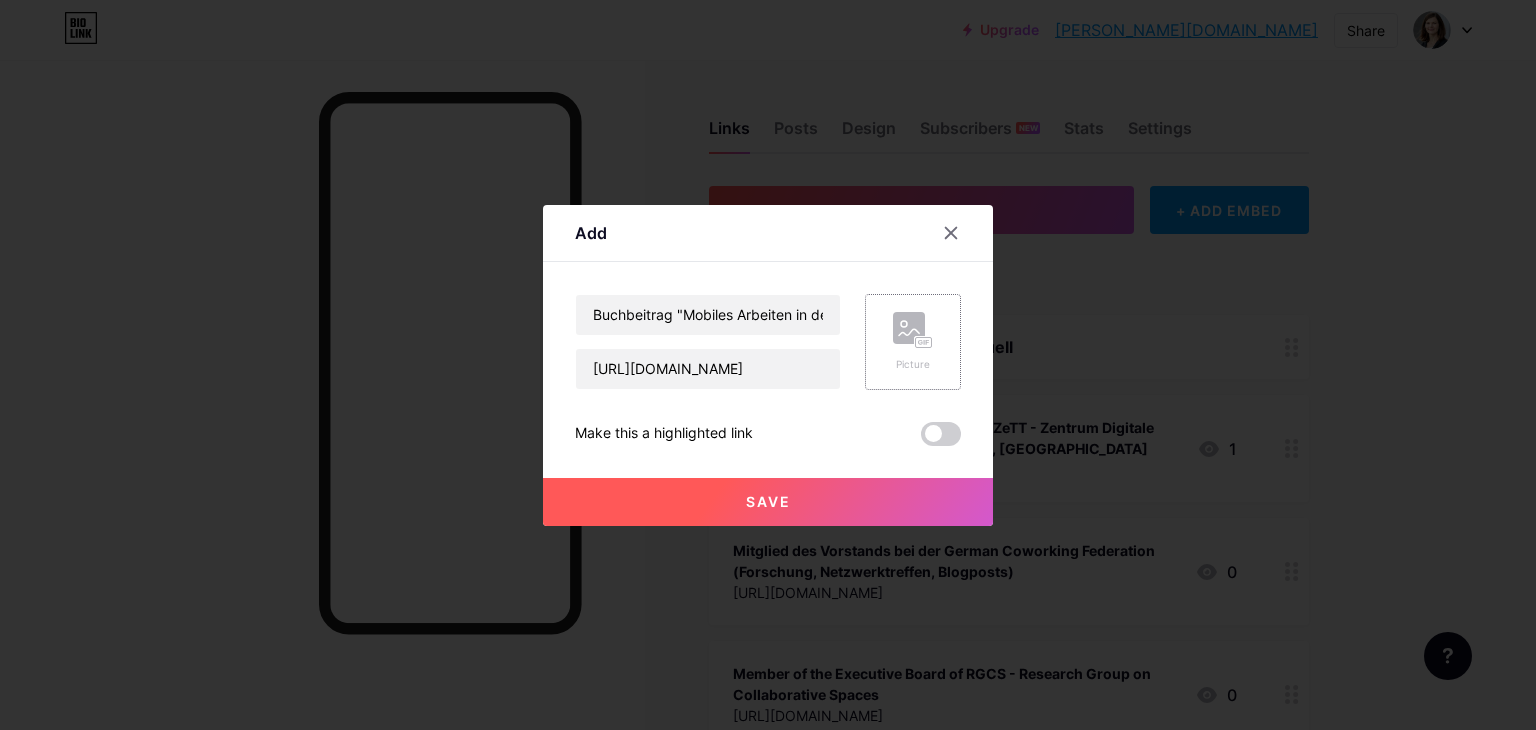 click on "Picture" at bounding box center [913, 342] 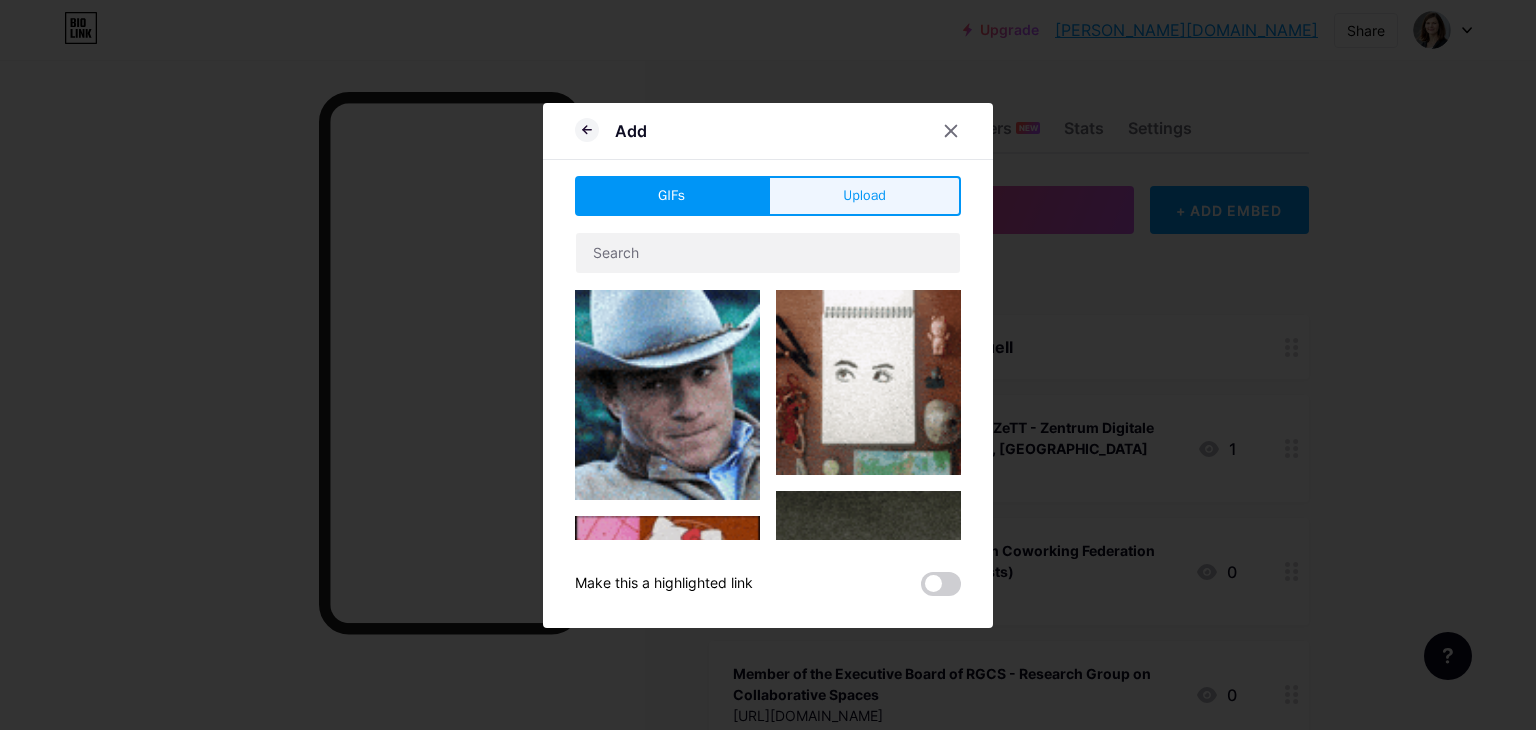 click on "Upload" at bounding box center [864, 195] 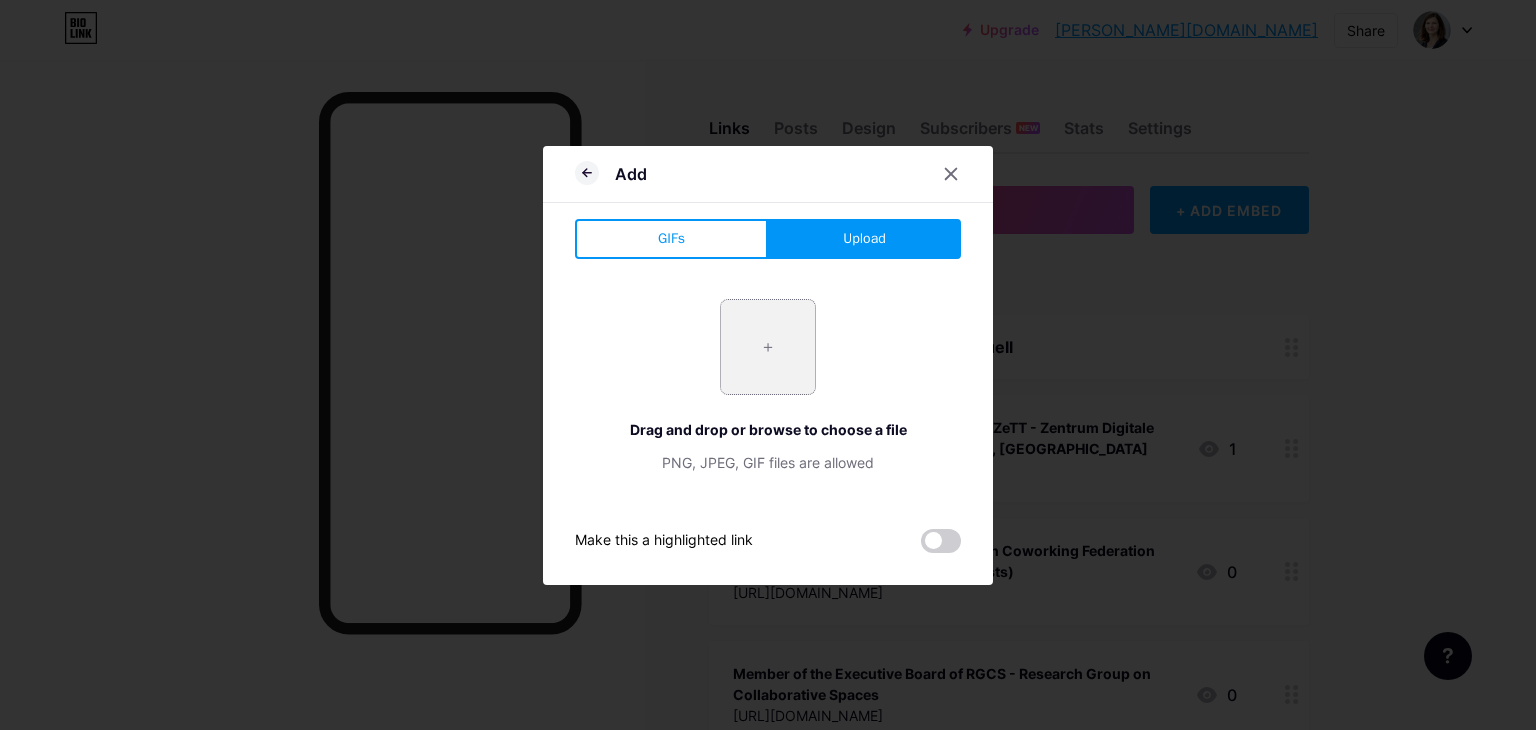 click at bounding box center [768, 347] 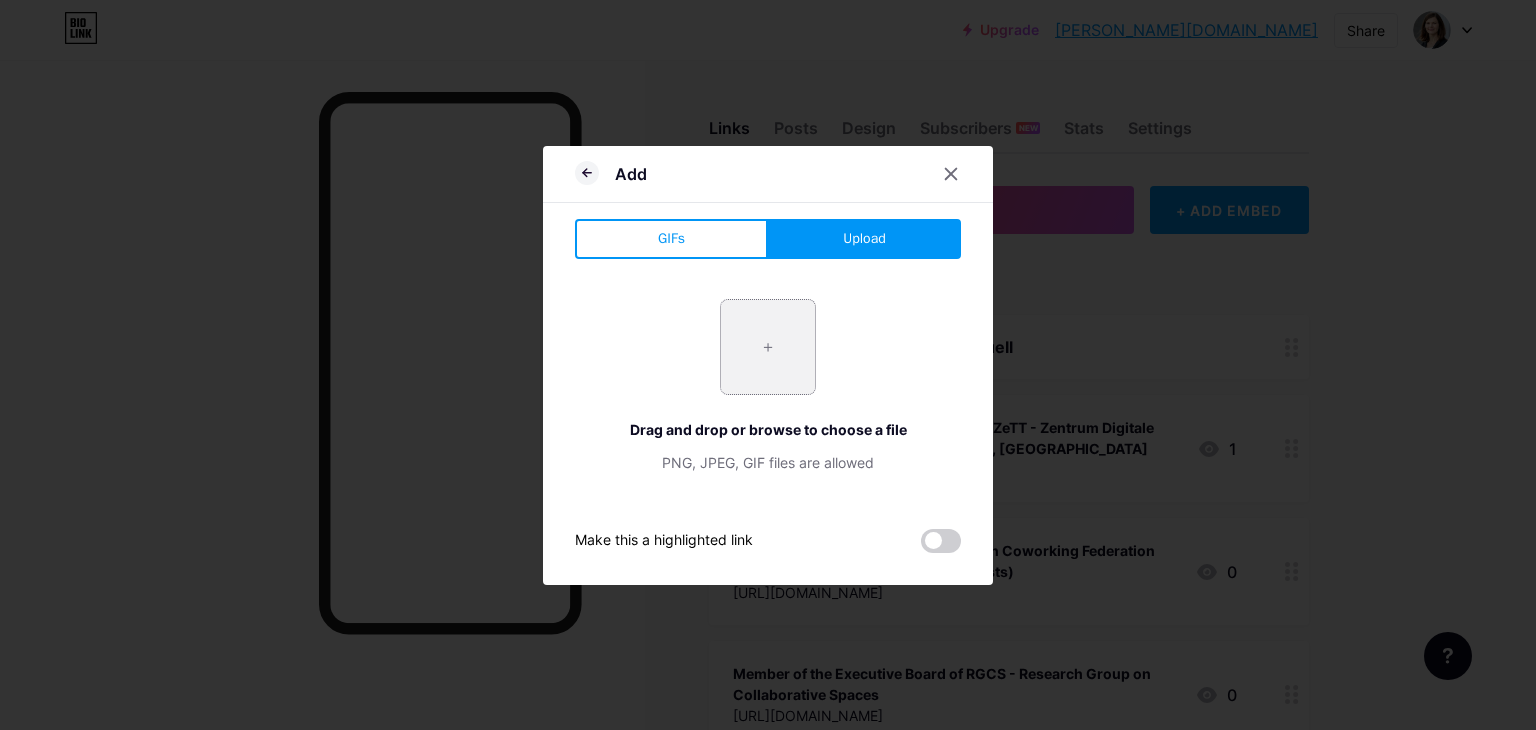 type on "C:\fakepath\Cover_SozialeDigitalisierung.webp" 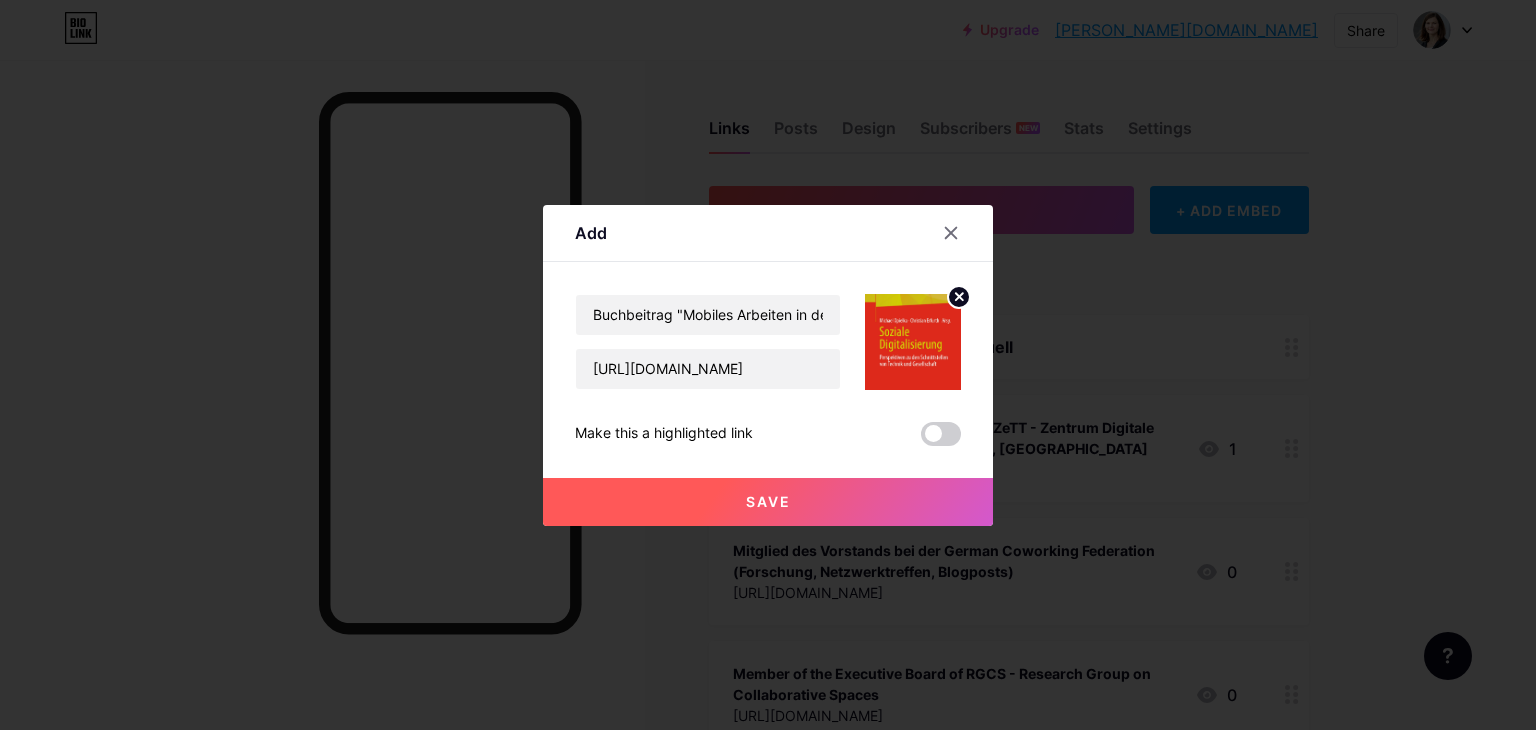 click on "Save" at bounding box center (768, 502) 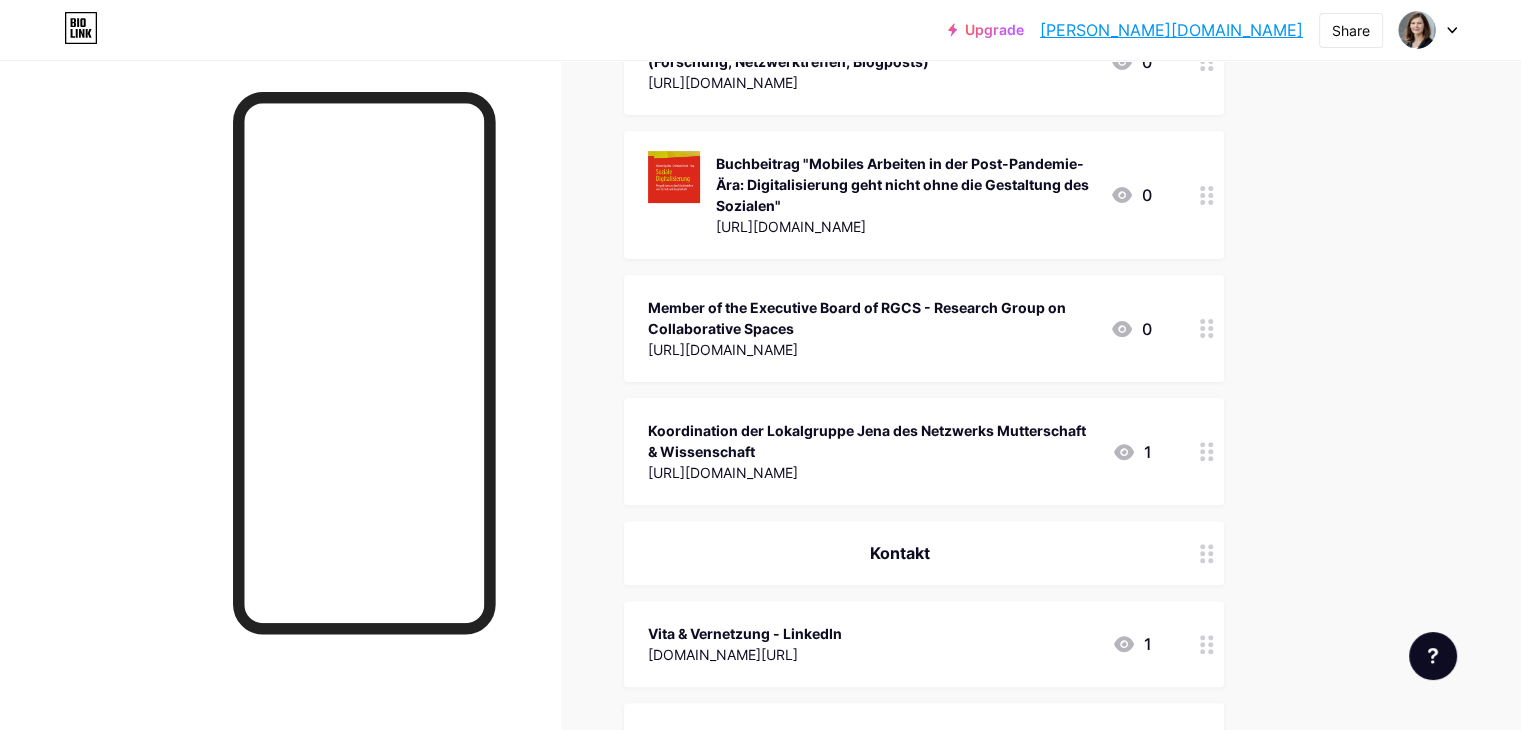scroll, scrollTop: 508, scrollLeft: 0, axis: vertical 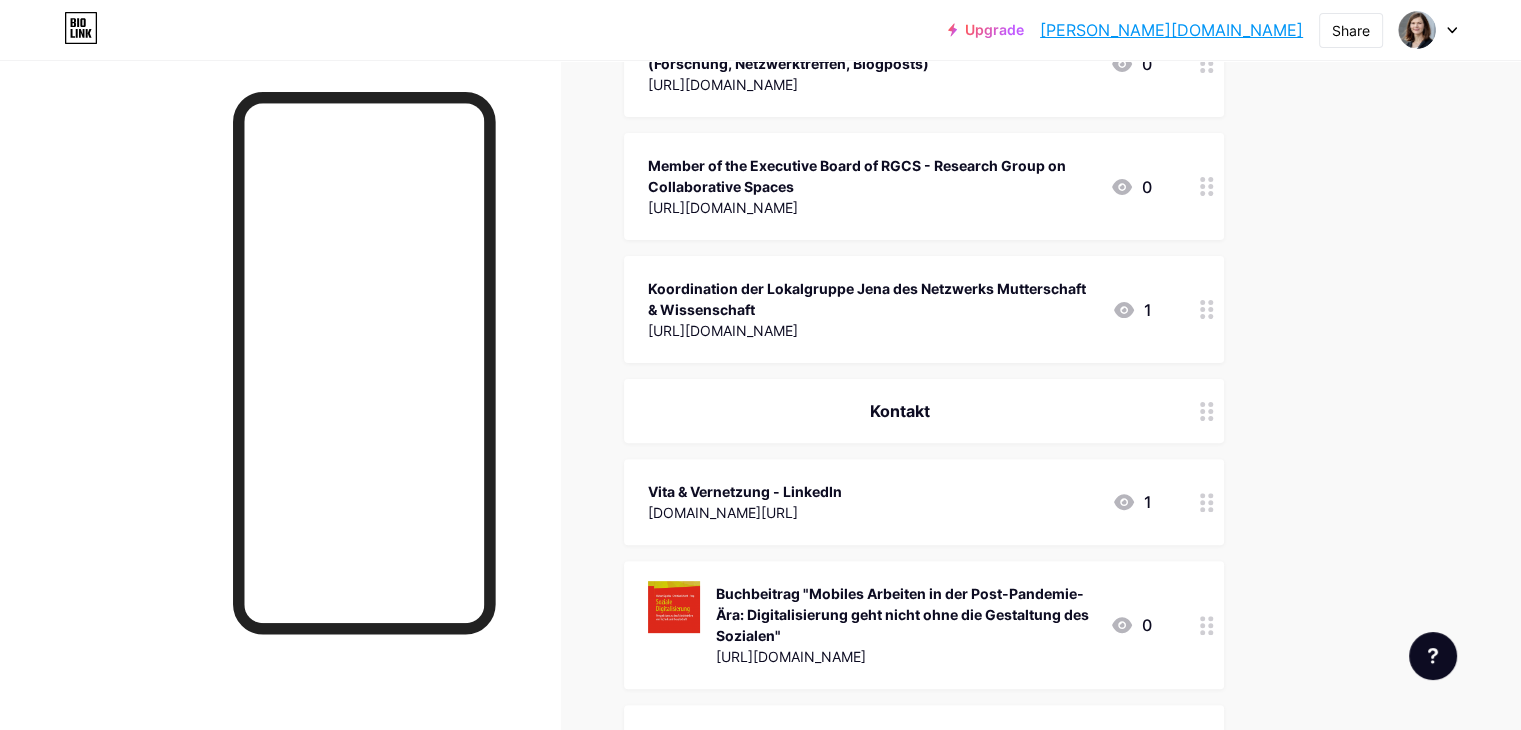click on "Upgrade   alexandrabernha...   [PERSON_NAME][DOMAIN_NAME]   Share               Switch accounts     [PERSON_NAME]   [DOMAIN_NAME]/alexandrabernhardt       + Add a new page        Account settings   Logout   Link Copied
Links
Posts
Design
Subscribers
NEW
Stats
Settings       + ADD LINK     + ADD EMBED
+ Add header
Aktuell
Wissenschaftliche Mitarbeiterin beim ZeTT - Zentrum Digitale Transformation [GEOGRAPHIC_DATA], [GEOGRAPHIC_DATA]
[URL][DOMAIN_NAME]
1
Mitglied des Vorstands bei der German Coworking Federation (Forschung, Netzwerktreffen, Blogposts)
[URL][DOMAIN_NAME]
0" at bounding box center [760, 683] 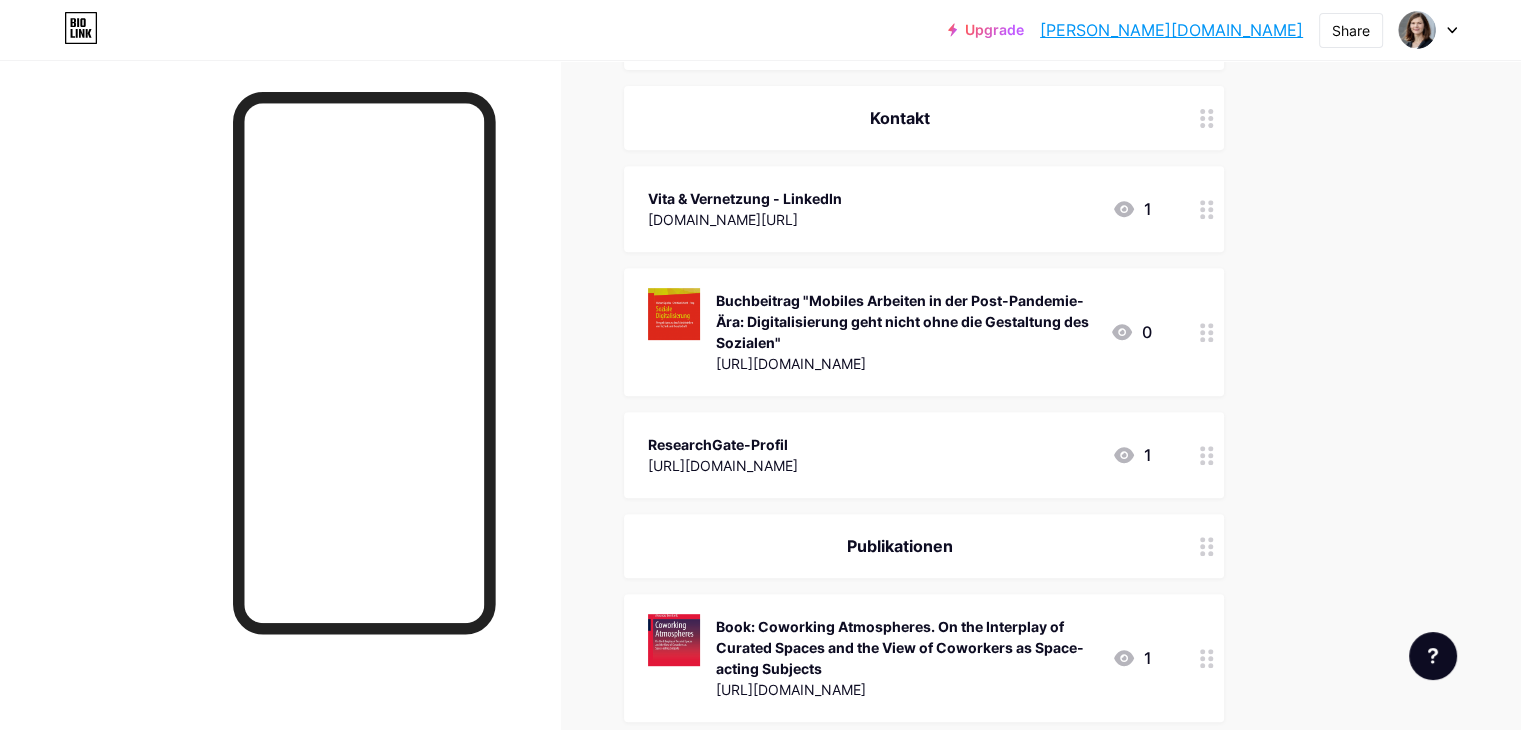 scroll, scrollTop: 798, scrollLeft: 0, axis: vertical 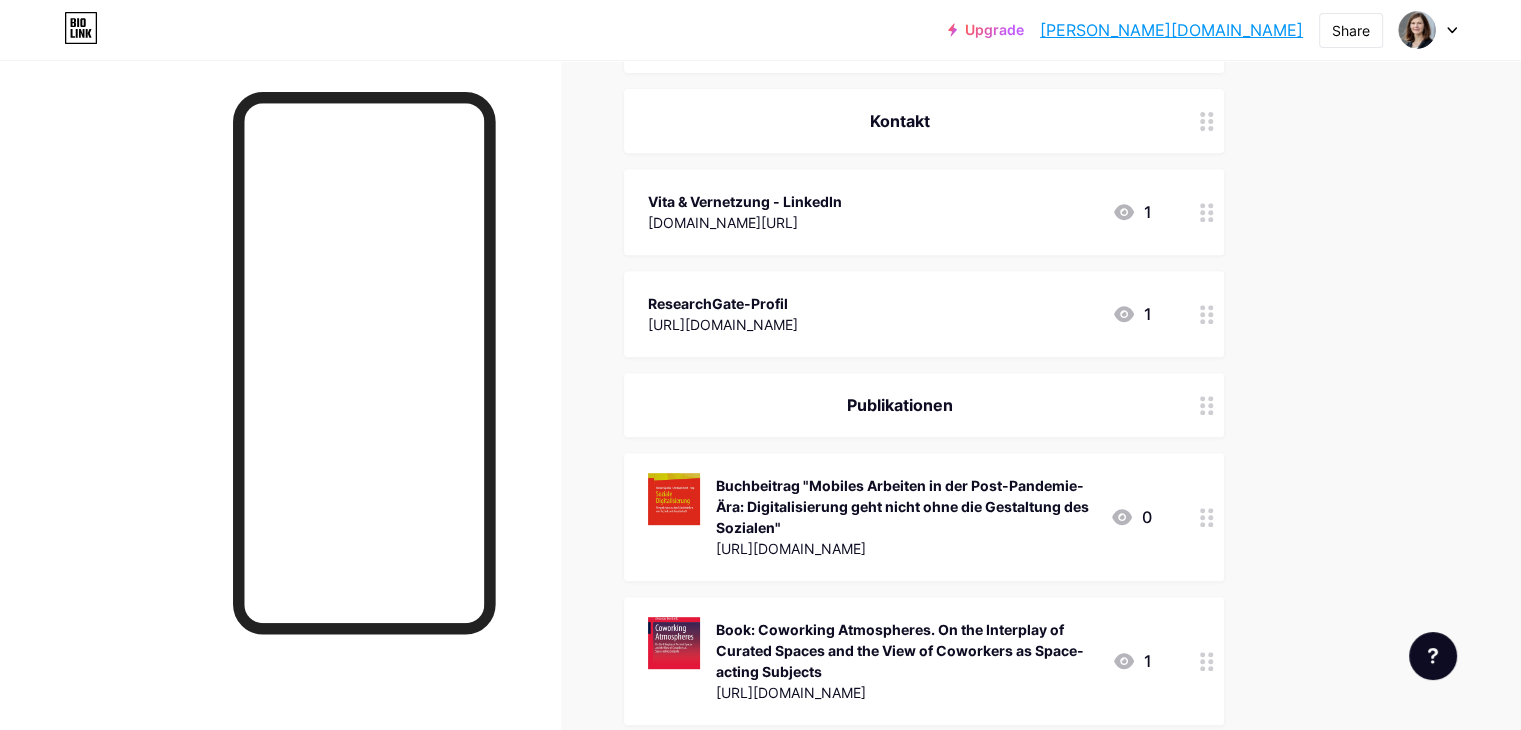 click at bounding box center [1207, 517] 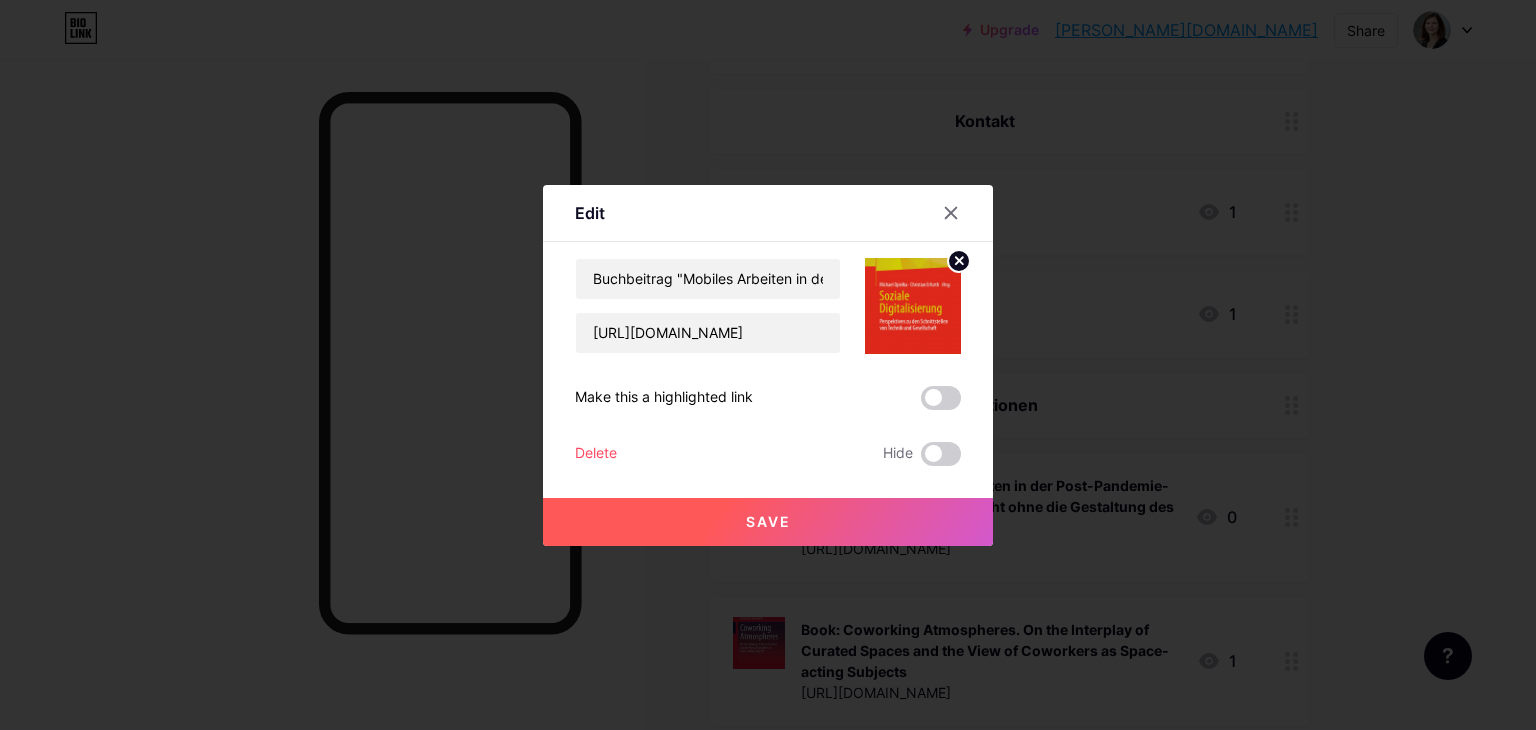 click on "Buchbeitrag "Mobiles Arbeiten in der Post-Pandemie-Ära: Digitalisierung geht nicht ohne die Gestaltung des Sozialen"     [URL][DOMAIN_NAME]
Make this a highlighted link
Delete
Hide         Save" at bounding box center (768, 362) 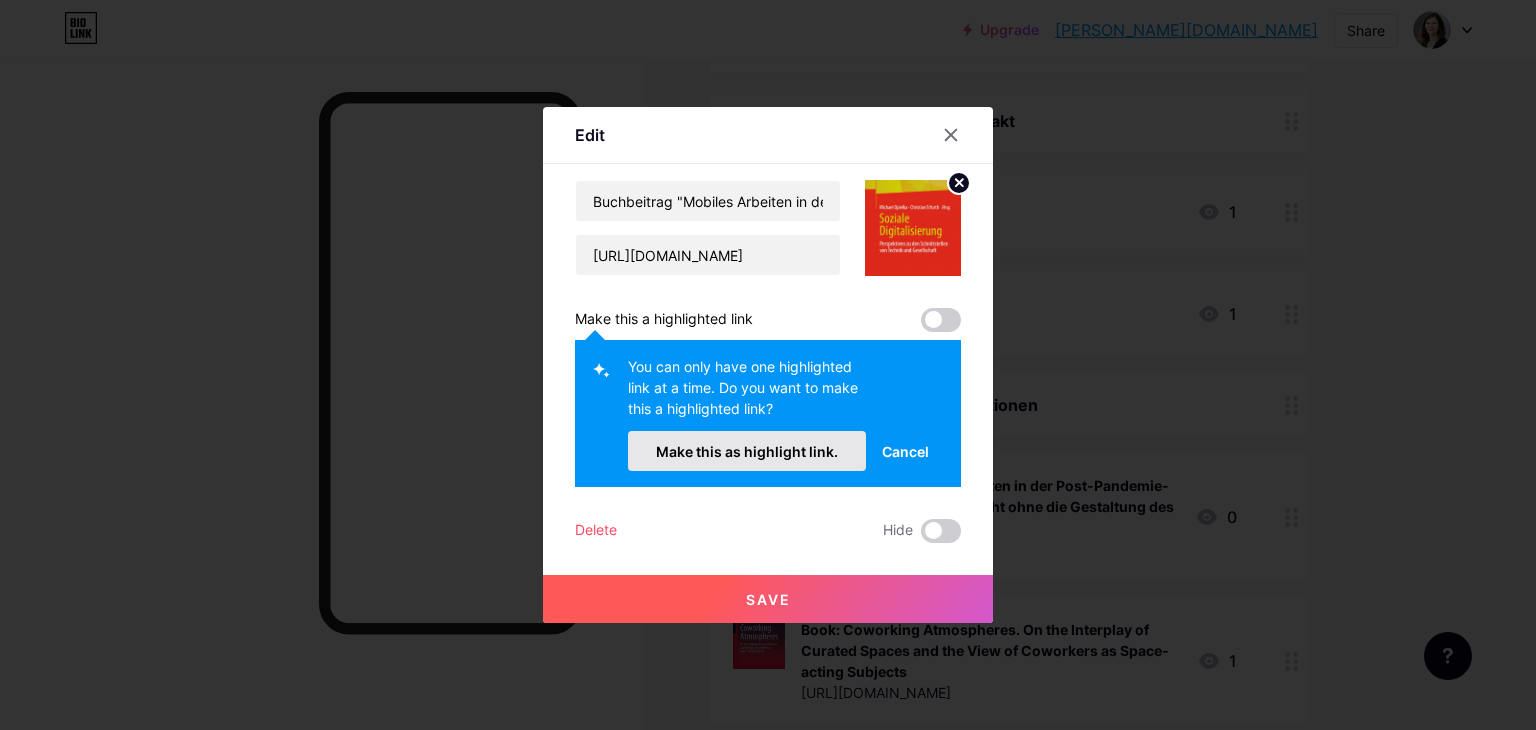 click on "Make this as highlight link." at bounding box center [747, 451] 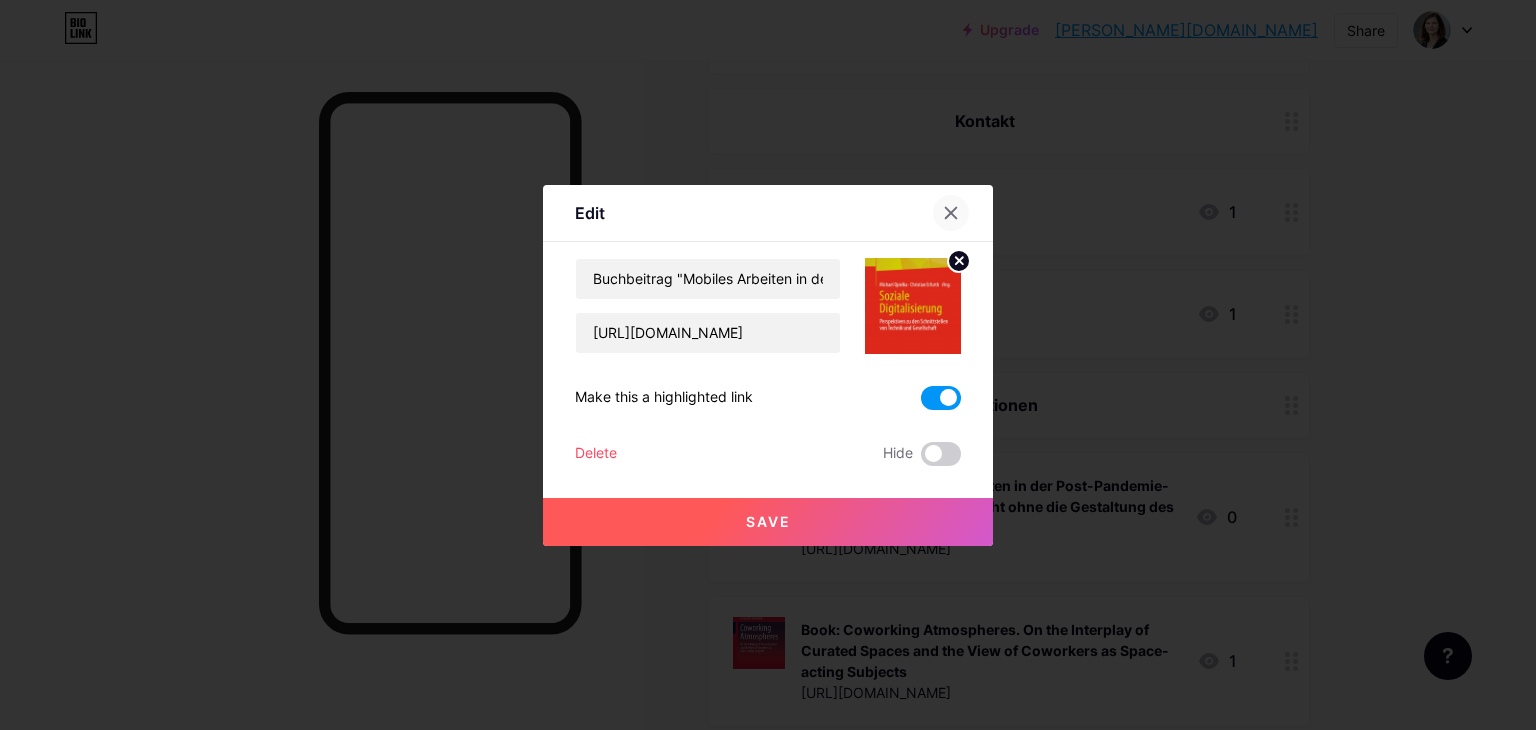 click 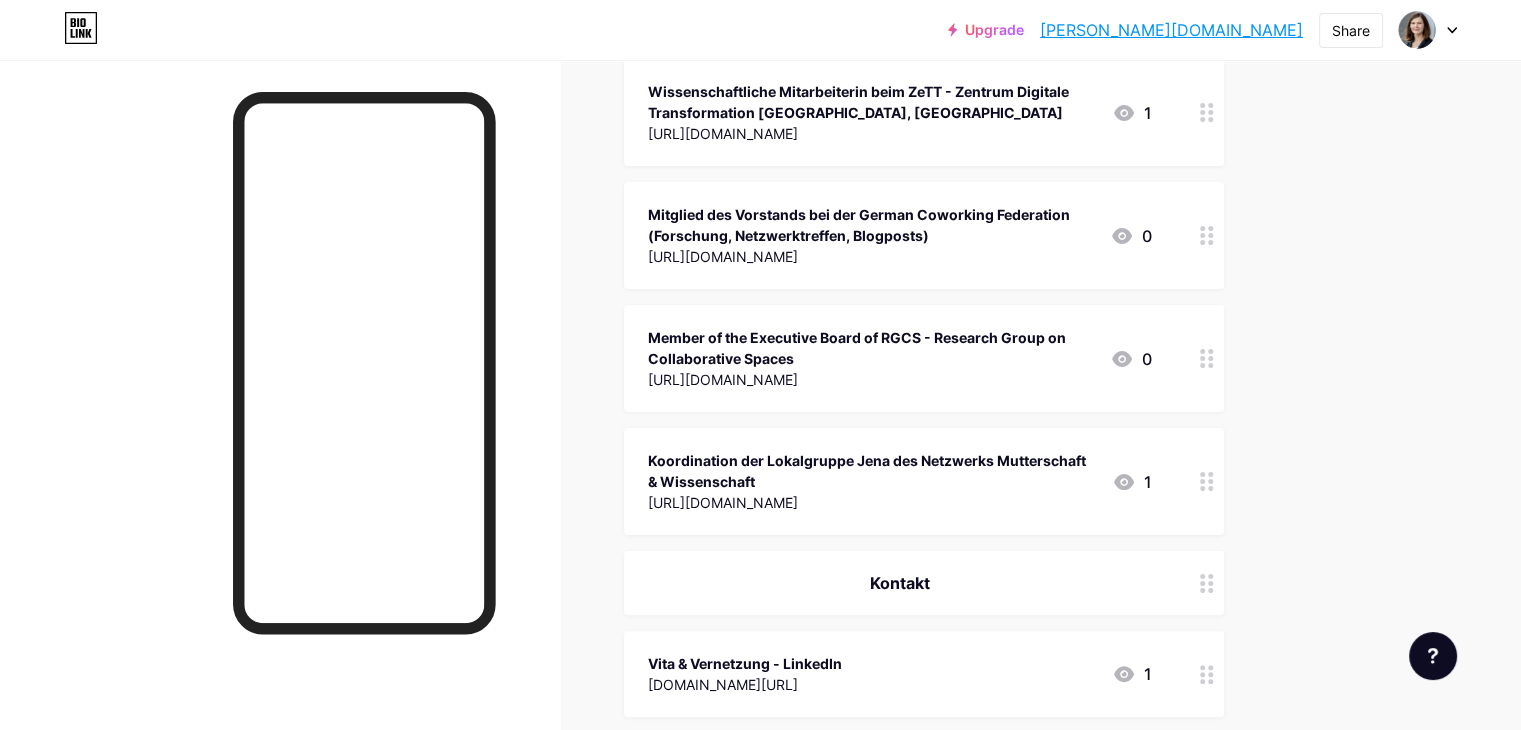 scroll, scrollTop: 0, scrollLeft: 0, axis: both 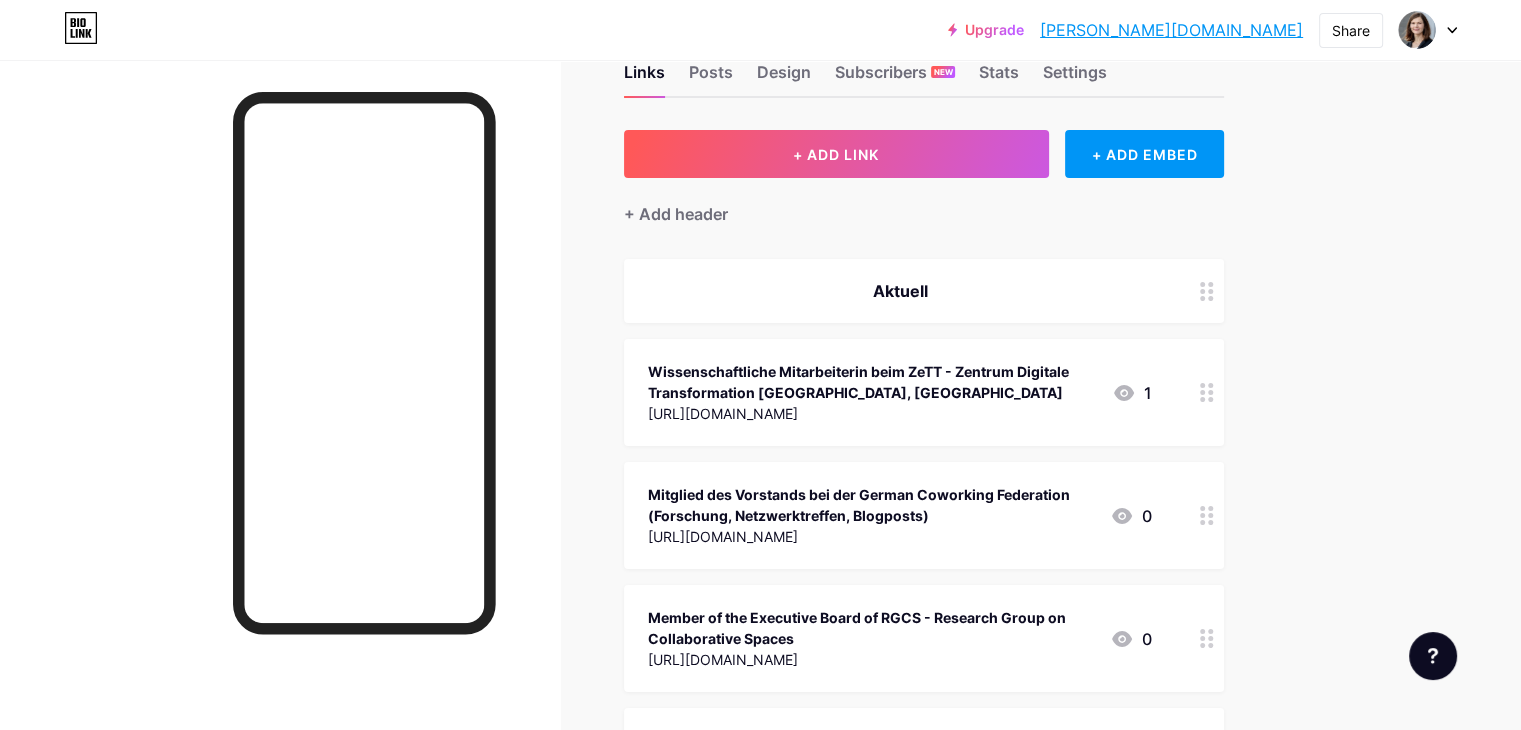 click at bounding box center (1207, 515) 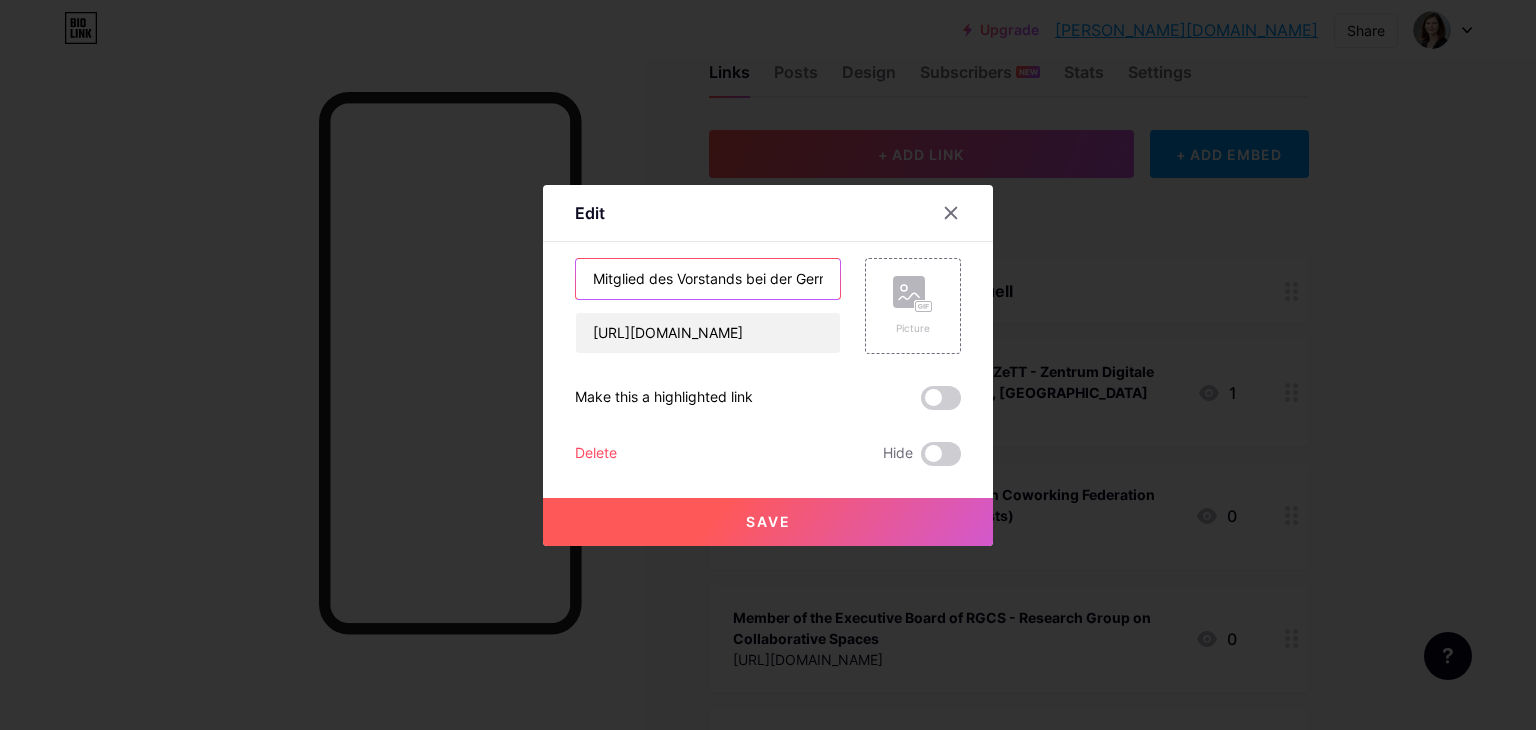 scroll, scrollTop: 0, scrollLeft: 448, axis: horizontal 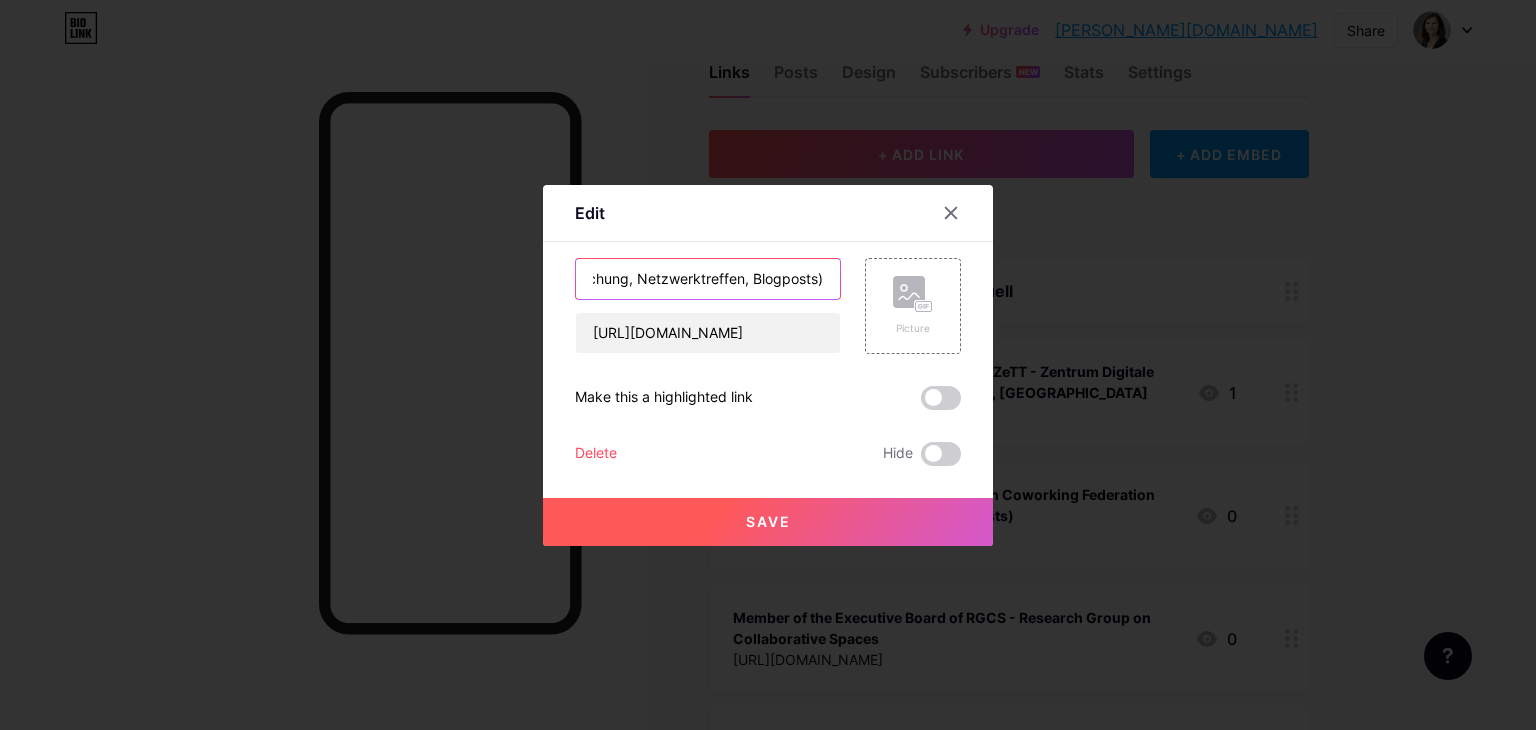 drag, startPoint x: 743, startPoint y: 277, endPoint x: 1028, endPoint y: 281, distance: 285.02808 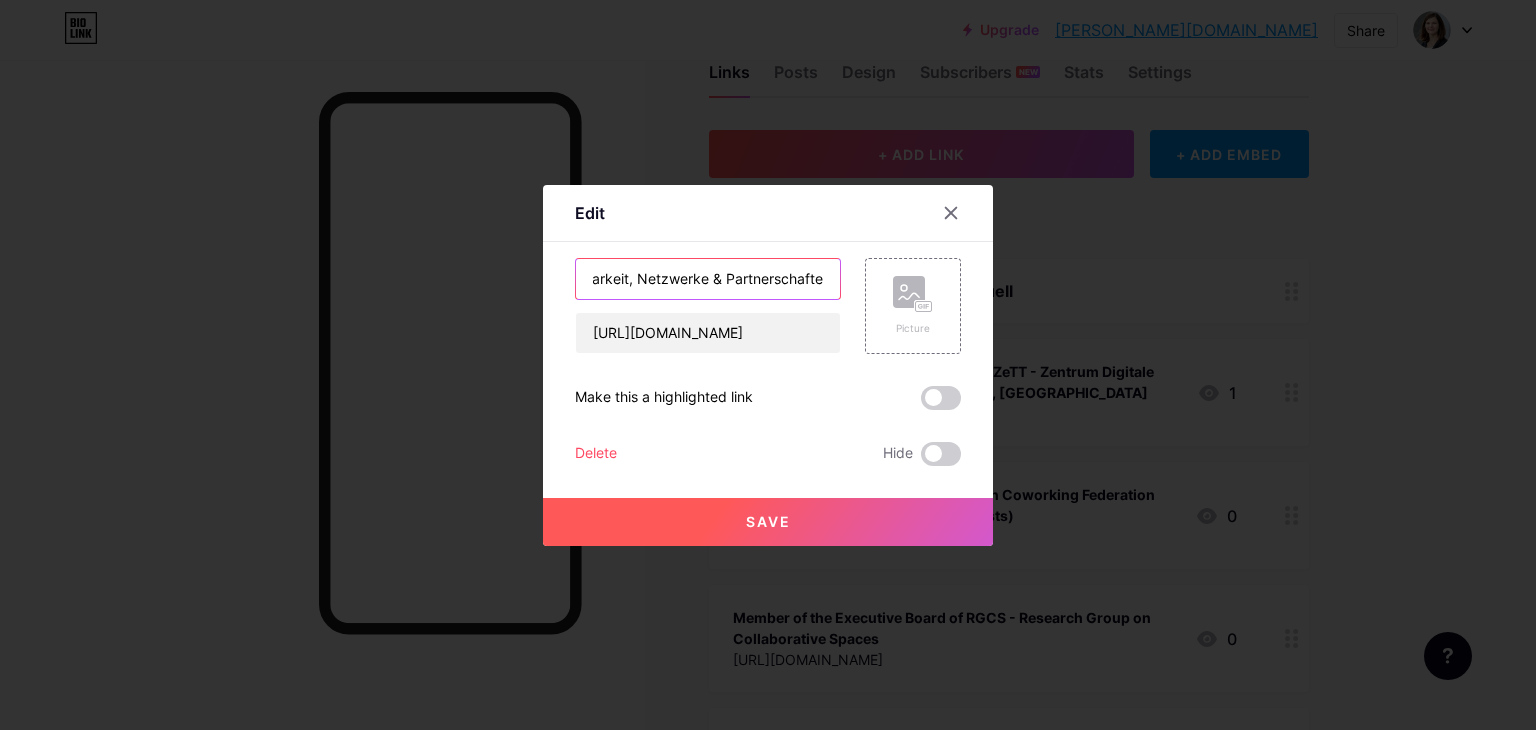 scroll, scrollTop: 0, scrollLeft: 716, axis: horizontal 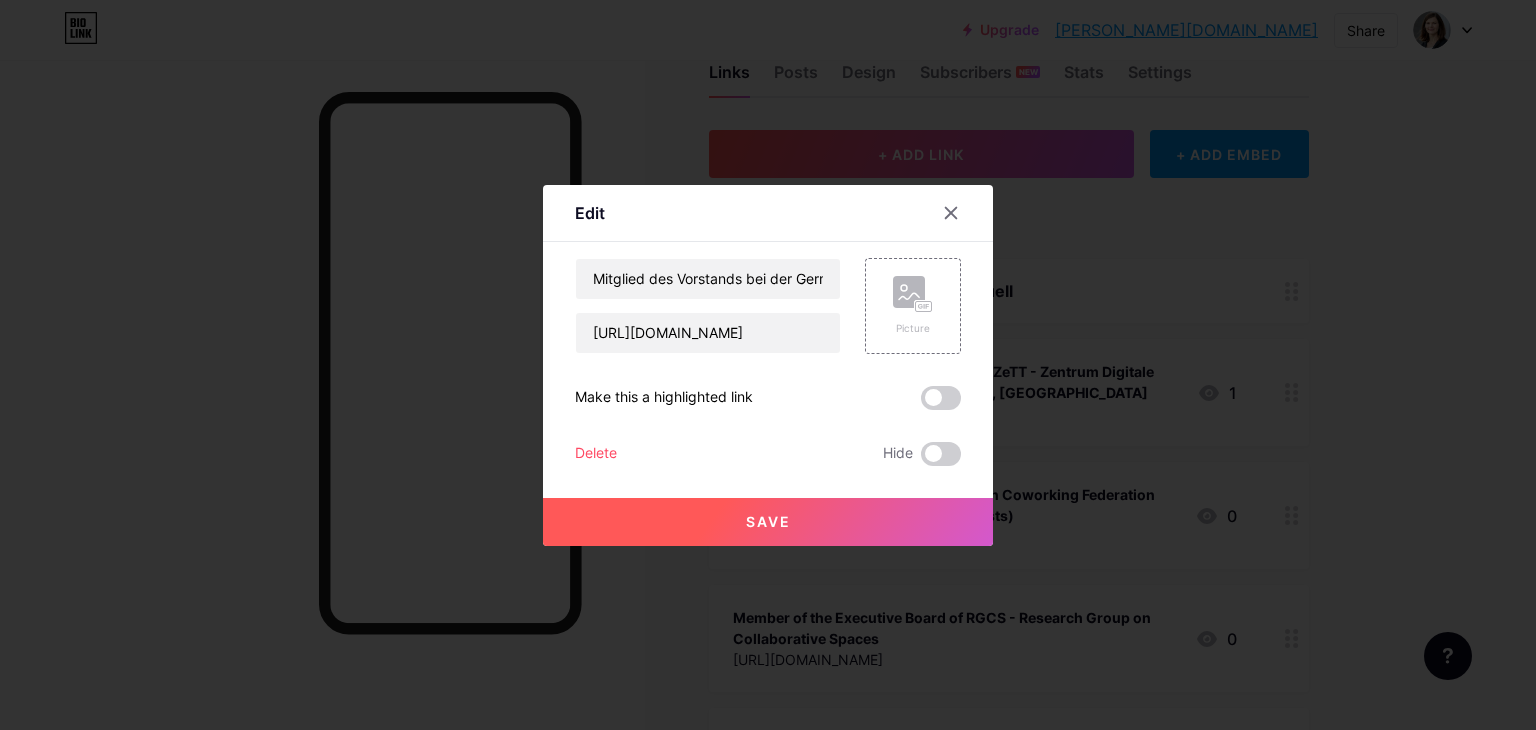 drag, startPoint x: 751, startPoint y: 515, endPoint x: 772, endPoint y: 244, distance: 271.81244 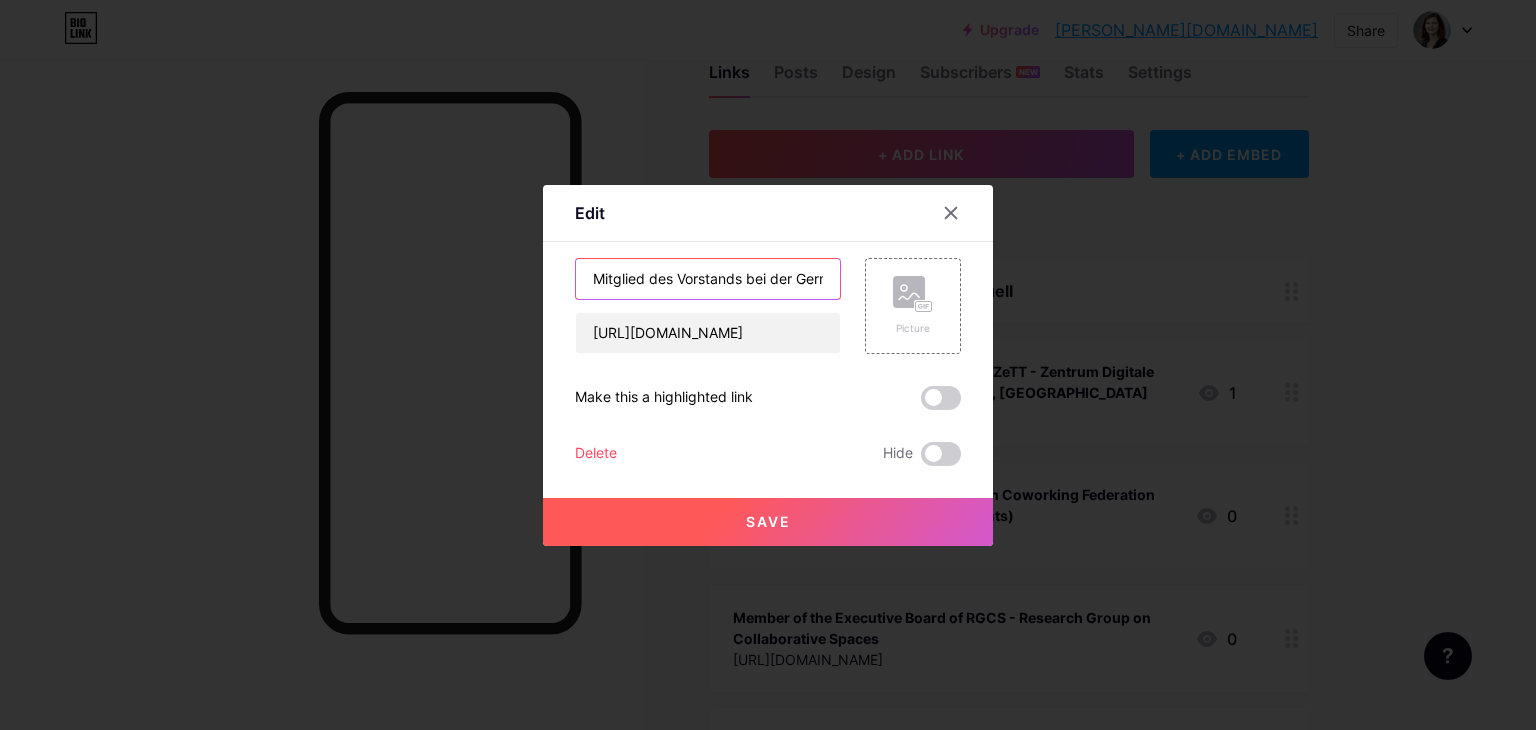 click on "Mitglied des Vorstands bei der German Coworking Federation (Rollen: Forschung, Netzwerktreffen, Vereinbarkeit, Netzwerke & Partnerschaften" at bounding box center (708, 279) 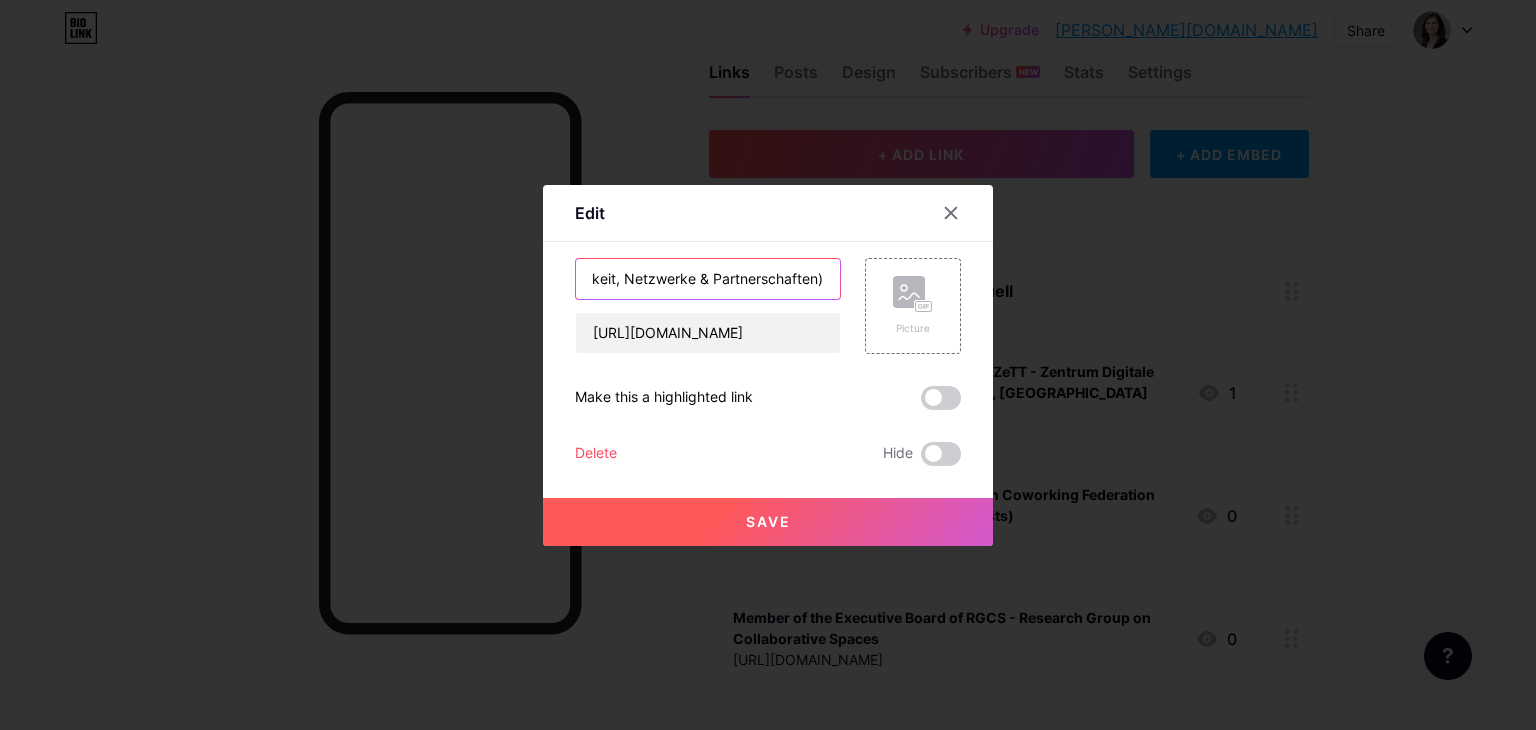 scroll, scrollTop: 0, scrollLeft: 720, axis: horizontal 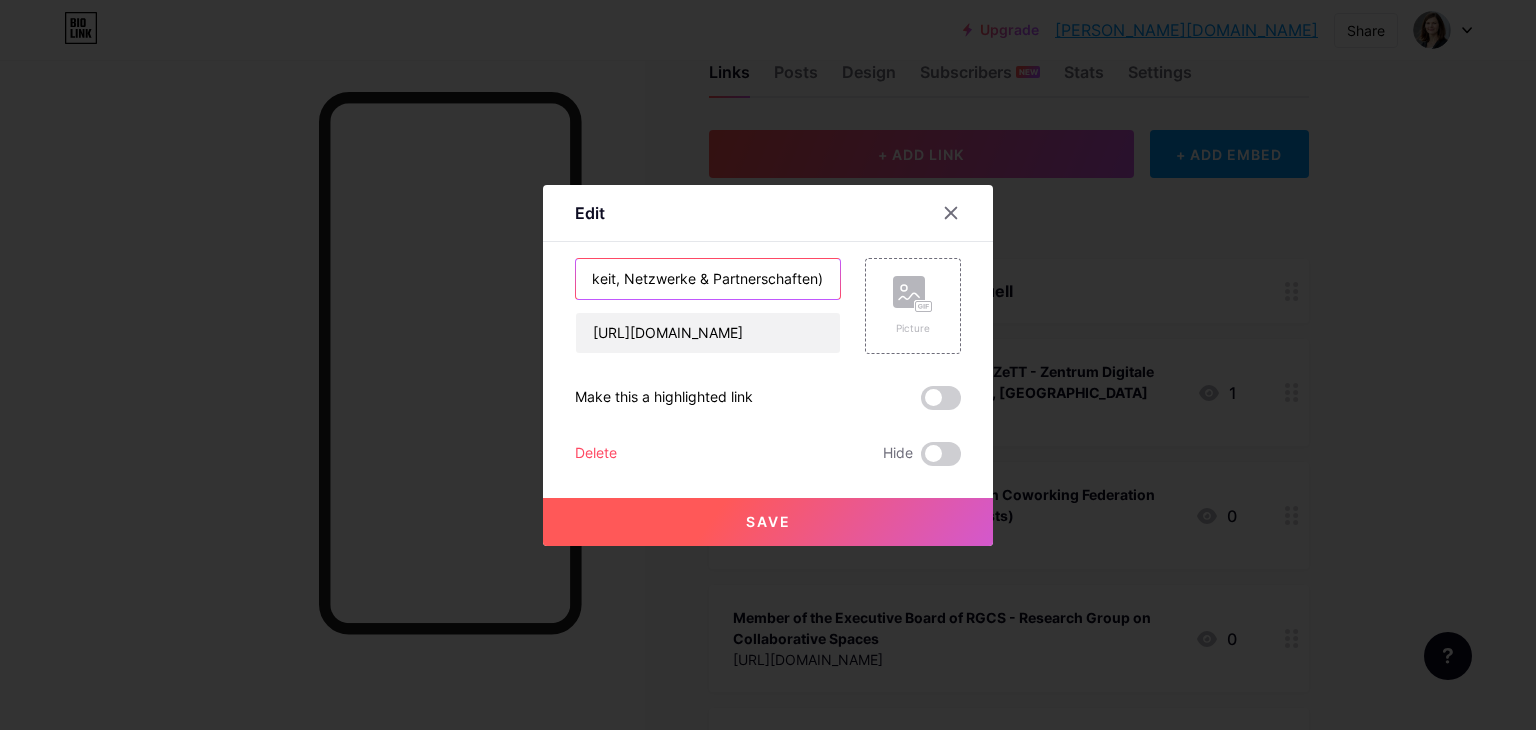 type on "Mitglied des Vorstands bei der German Coworking Federation (Rollen: Forschung, Netzwerktreffen, Vereinbarkeit, Netzwerke & Partnerschaften)" 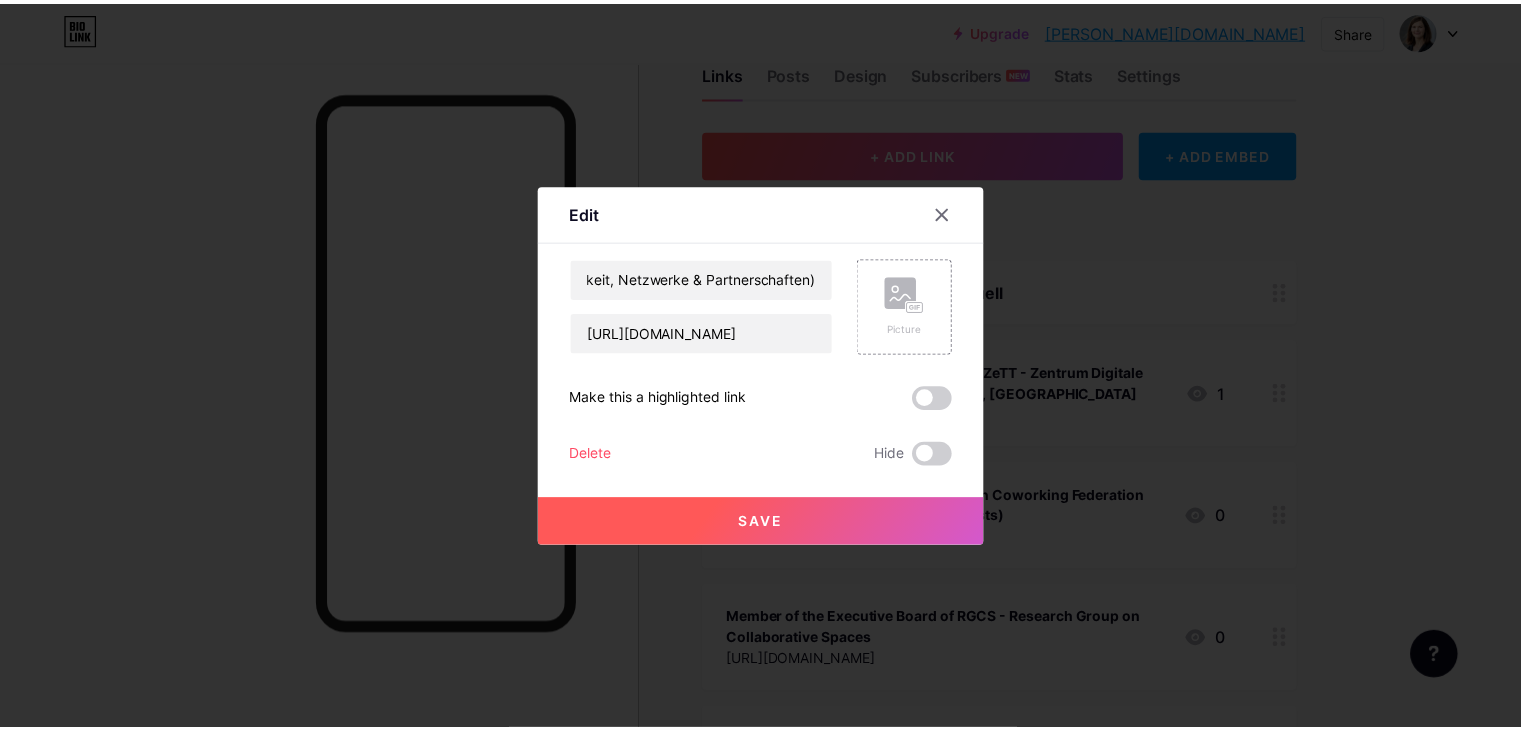 scroll, scrollTop: 0, scrollLeft: 0, axis: both 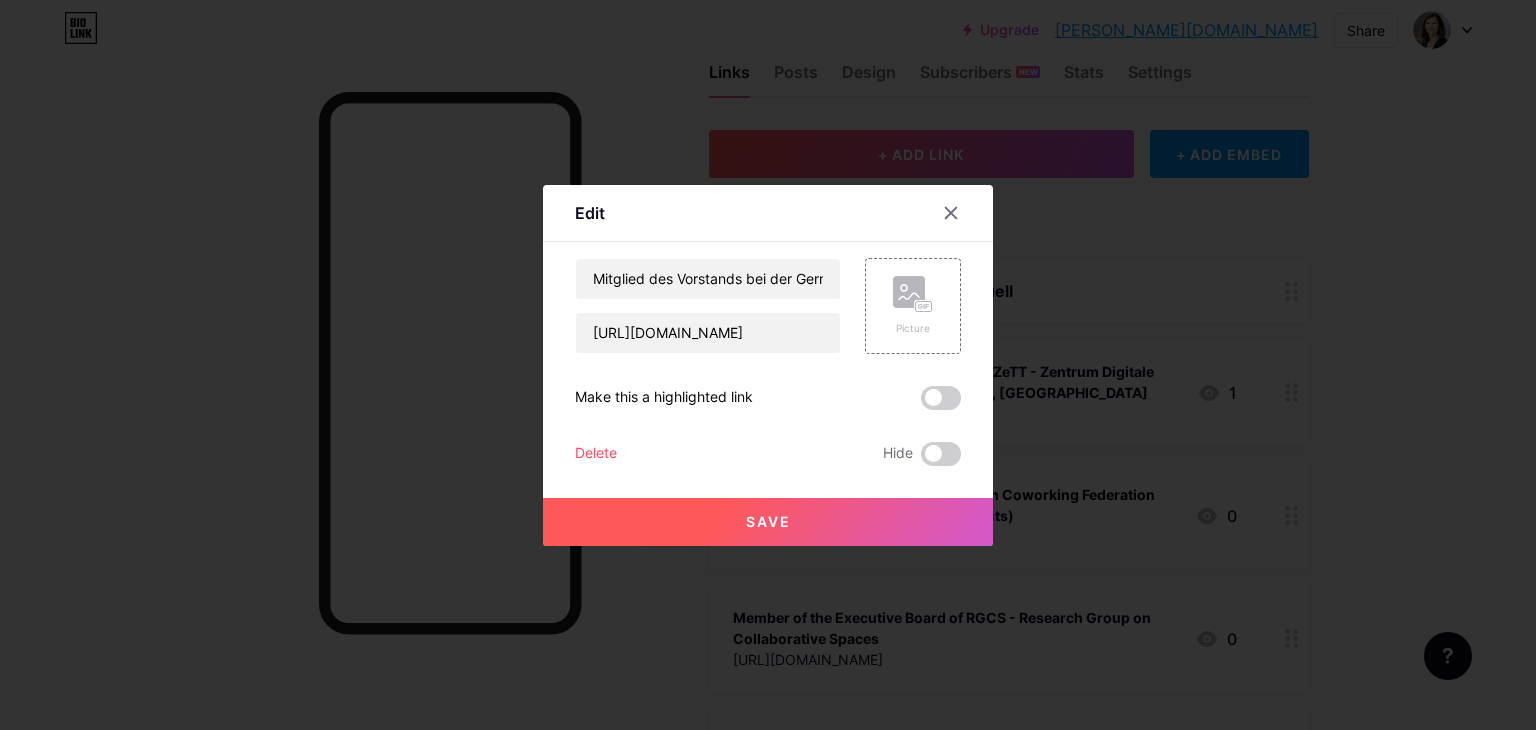 click on "Save" at bounding box center (768, 521) 